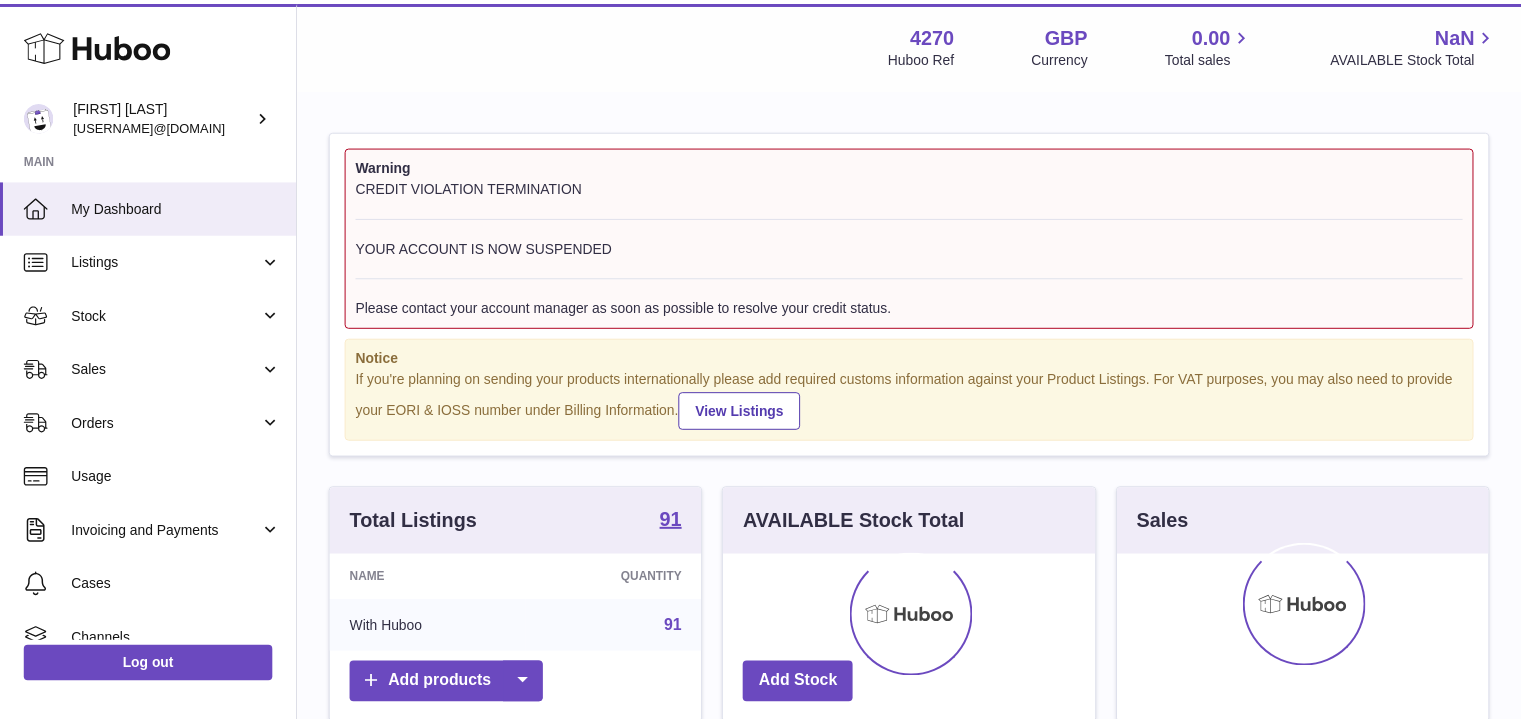 scroll, scrollTop: 0, scrollLeft: 0, axis: both 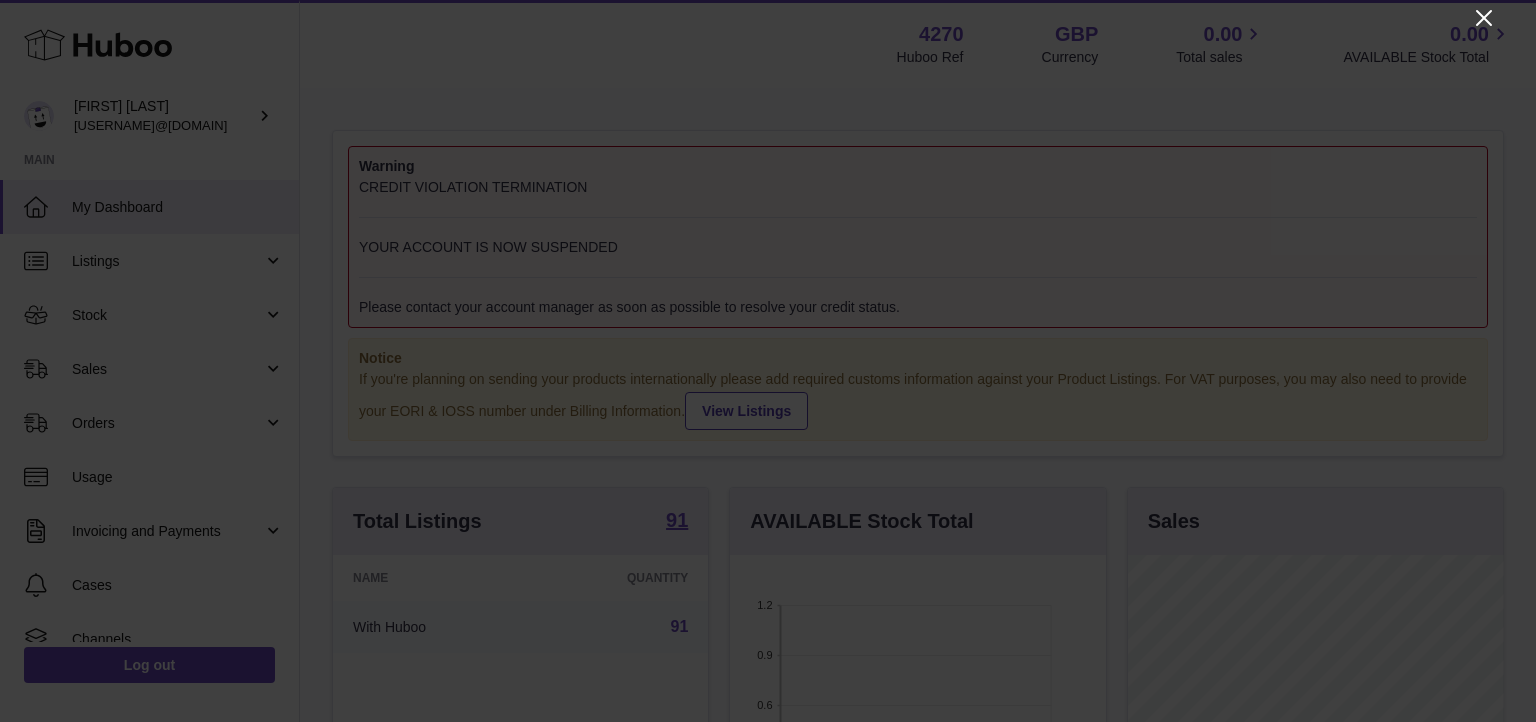 click 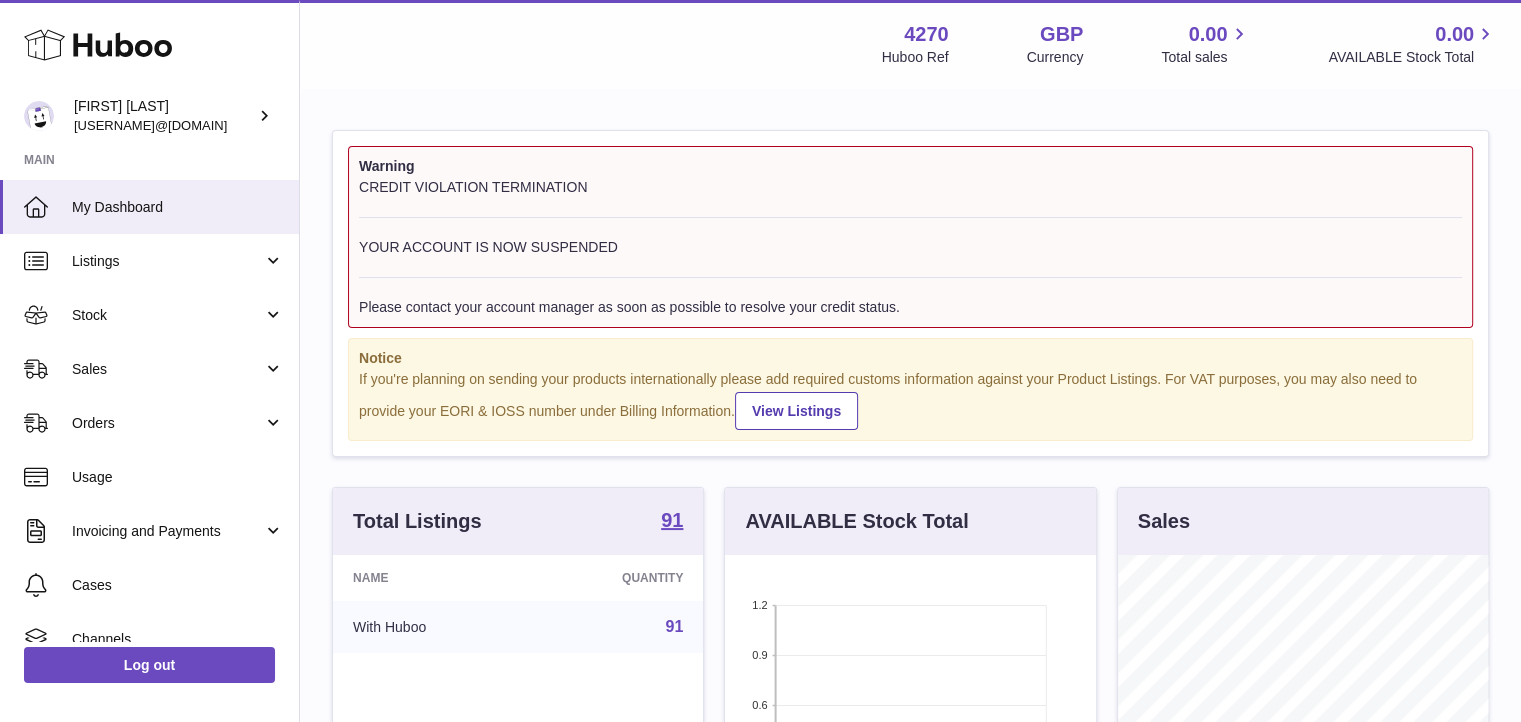 scroll, scrollTop: 312, scrollLeft: 371, axis: both 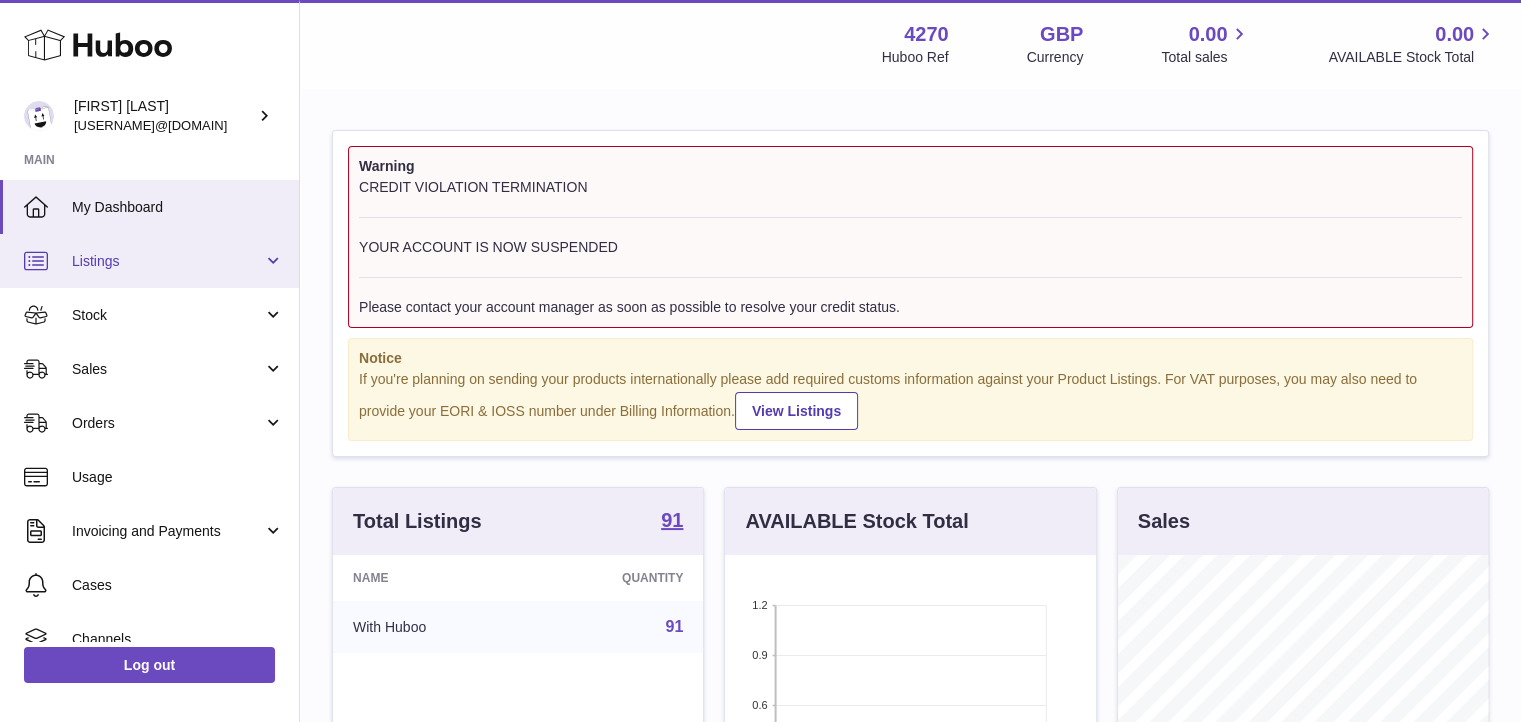 click on "Listings" at bounding box center [167, 261] 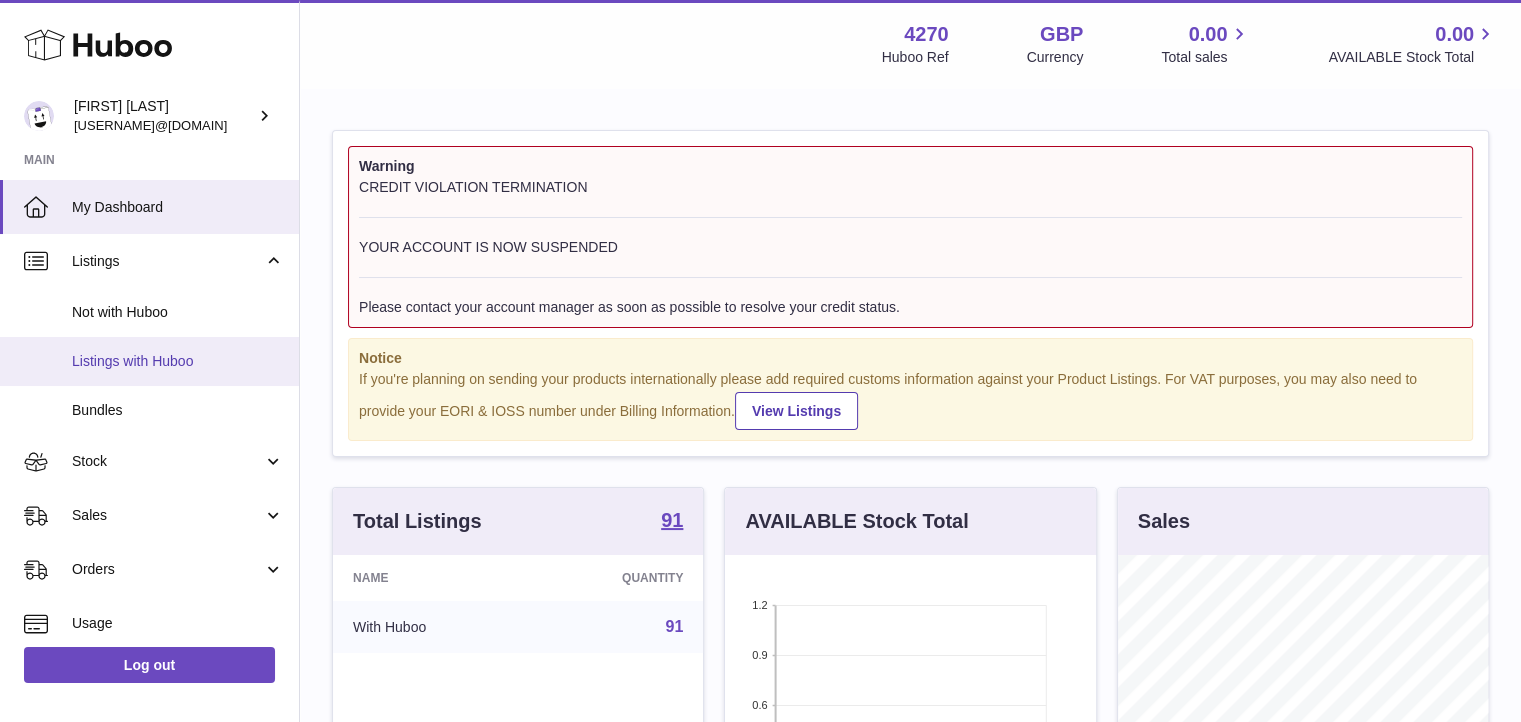 click on "Listings with Huboo" at bounding box center (178, 361) 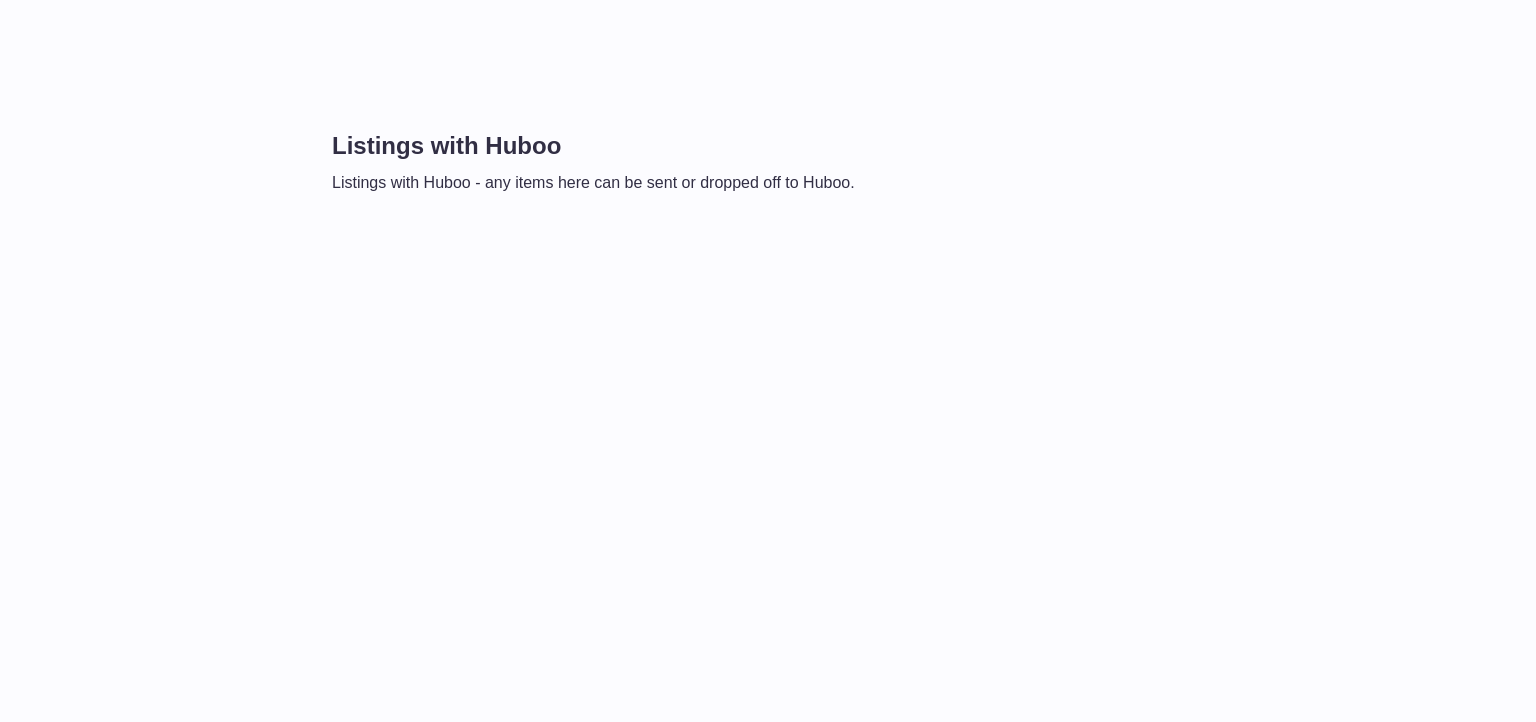 scroll, scrollTop: 0, scrollLeft: 0, axis: both 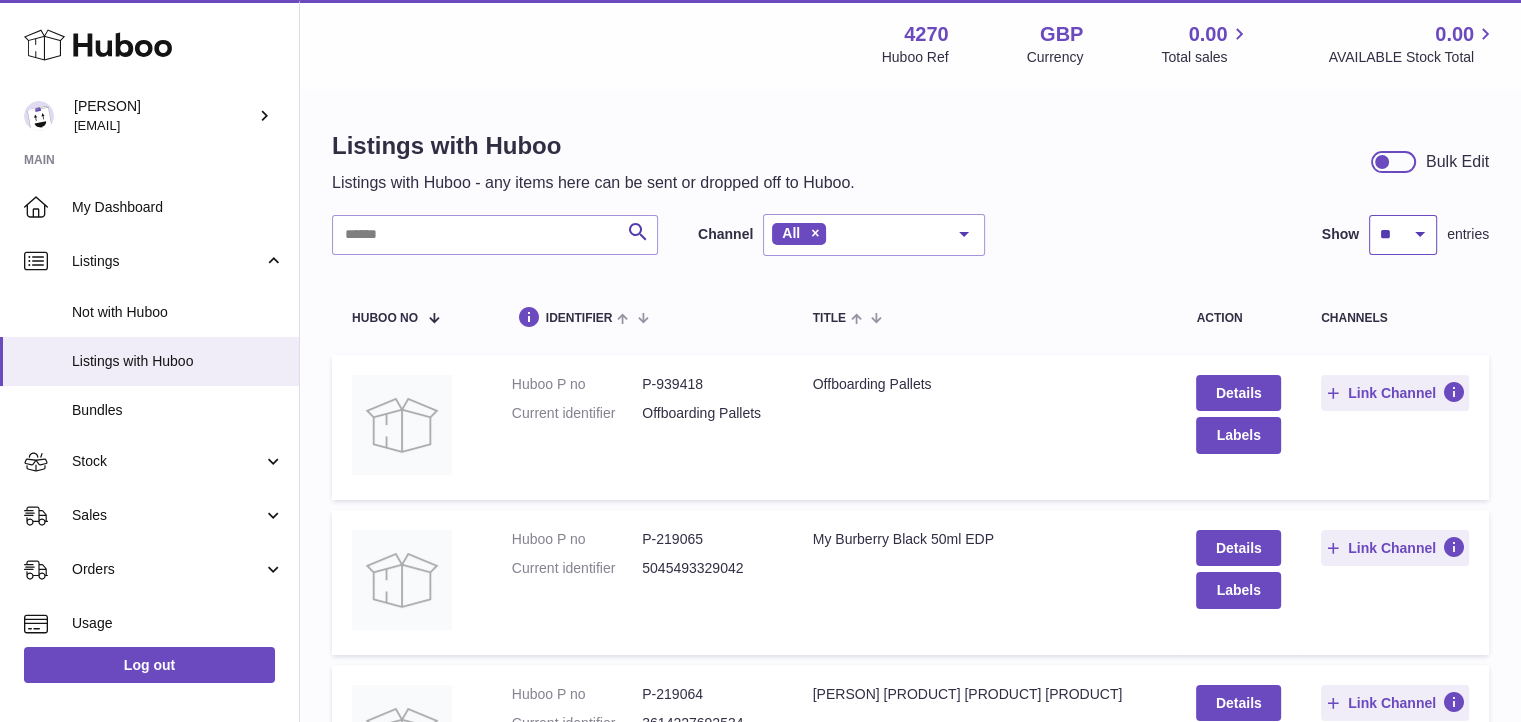 click on "** ** ** ***" at bounding box center [1403, 235] 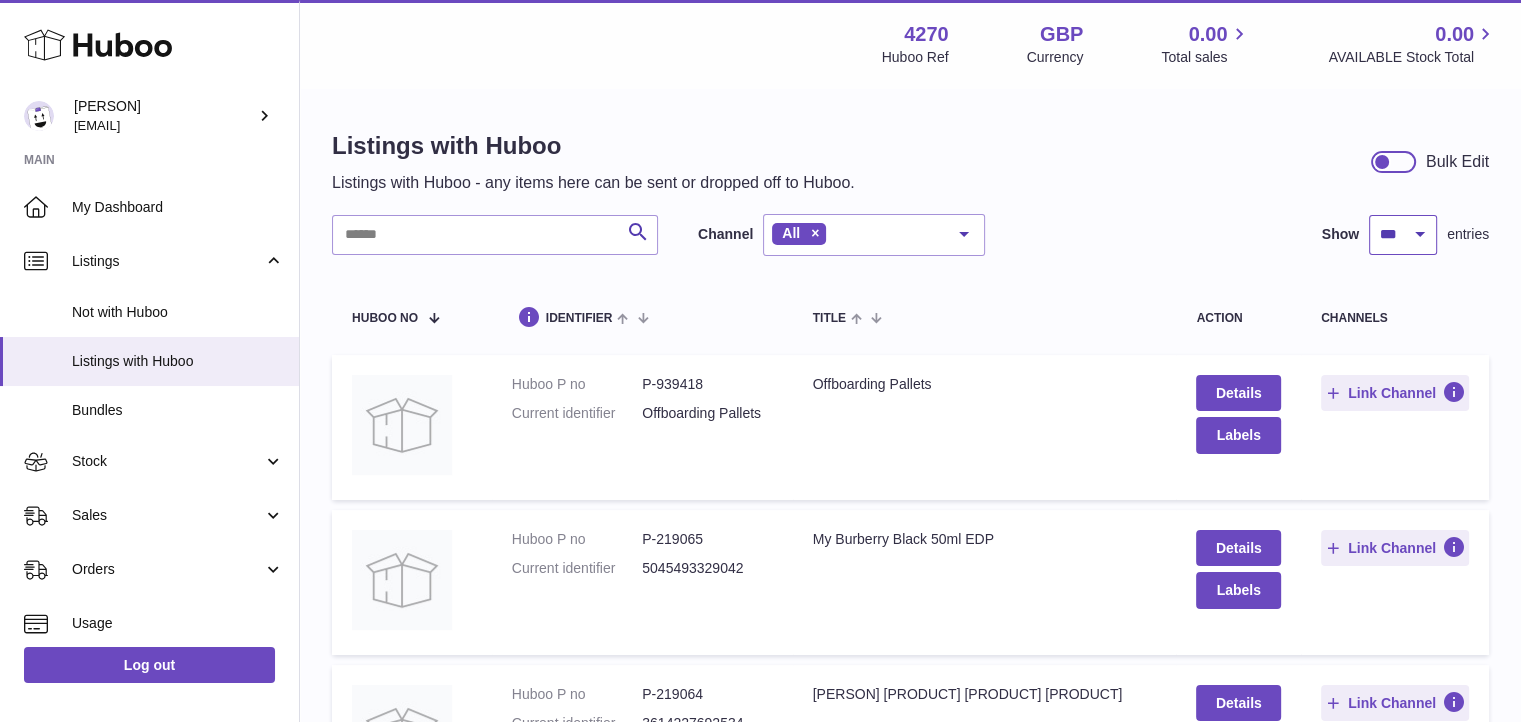 click on "** ** ** ***" at bounding box center (1403, 235) 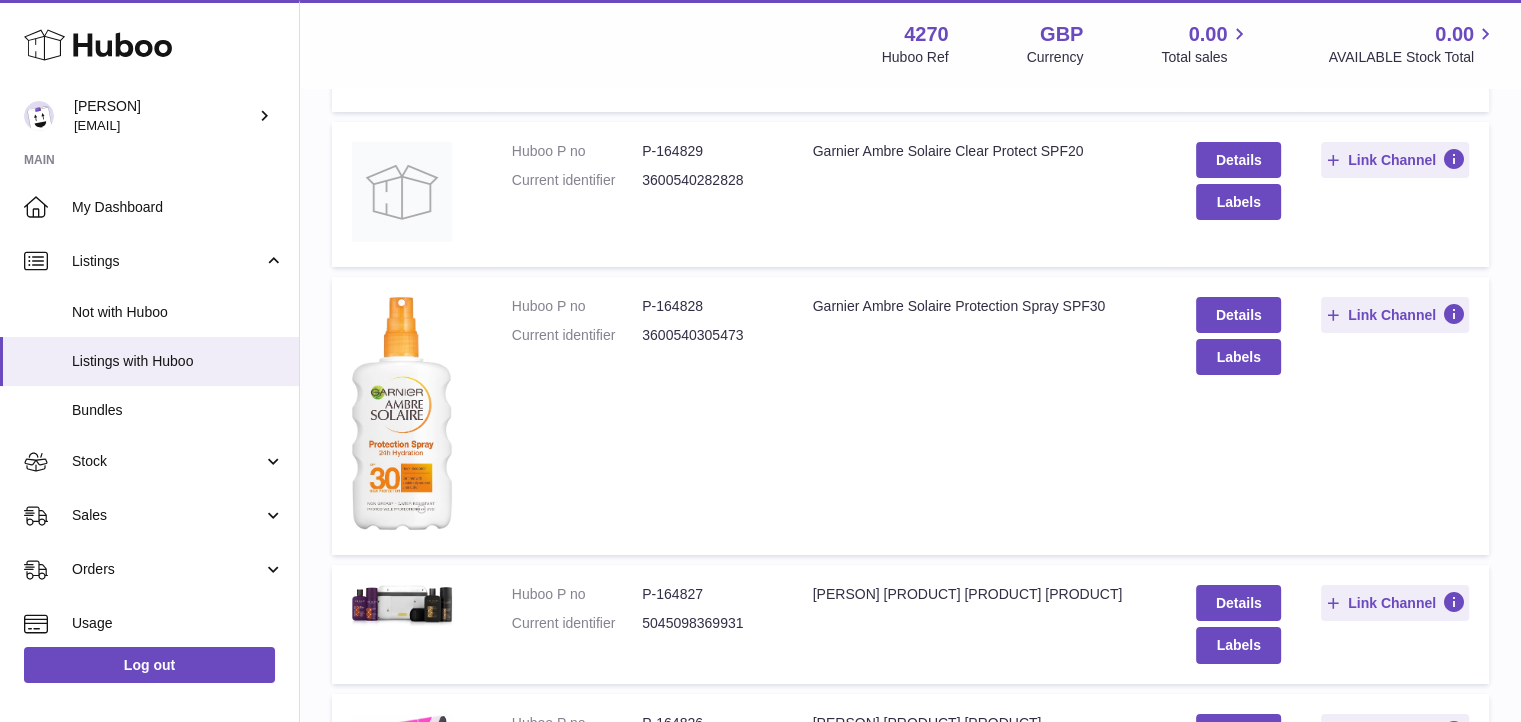 scroll, scrollTop: 14762, scrollLeft: 0, axis: vertical 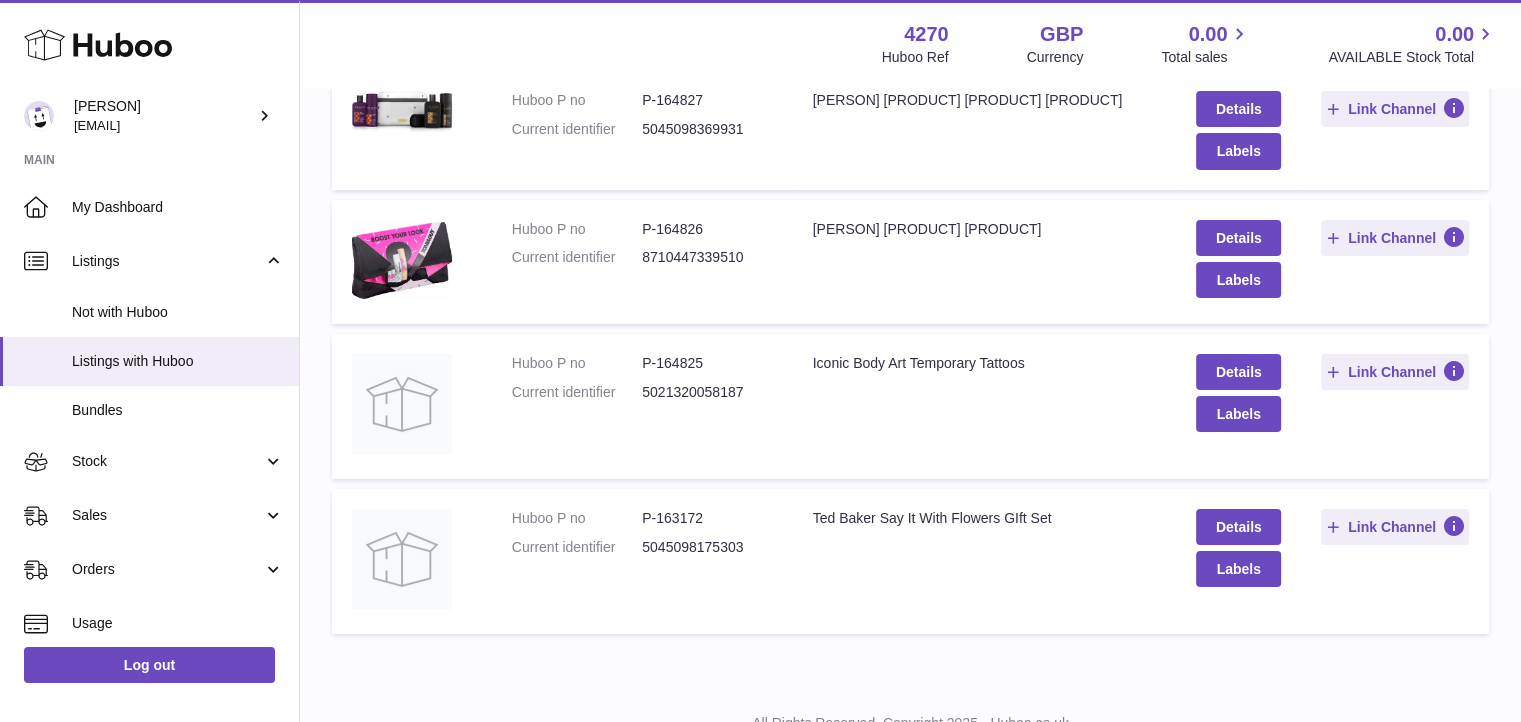 click on "P-164825" at bounding box center (707, 363) 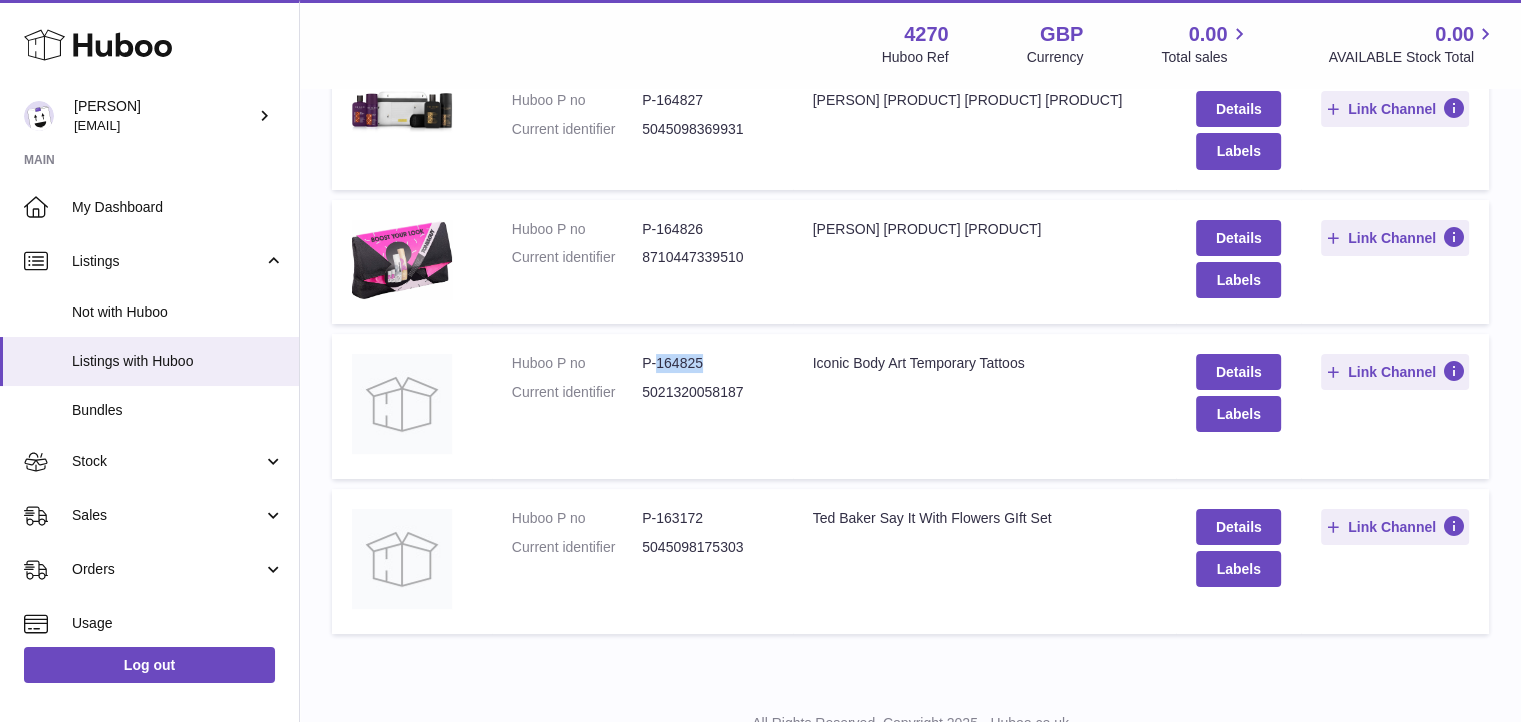 click on "P-164825" at bounding box center [707, 363] 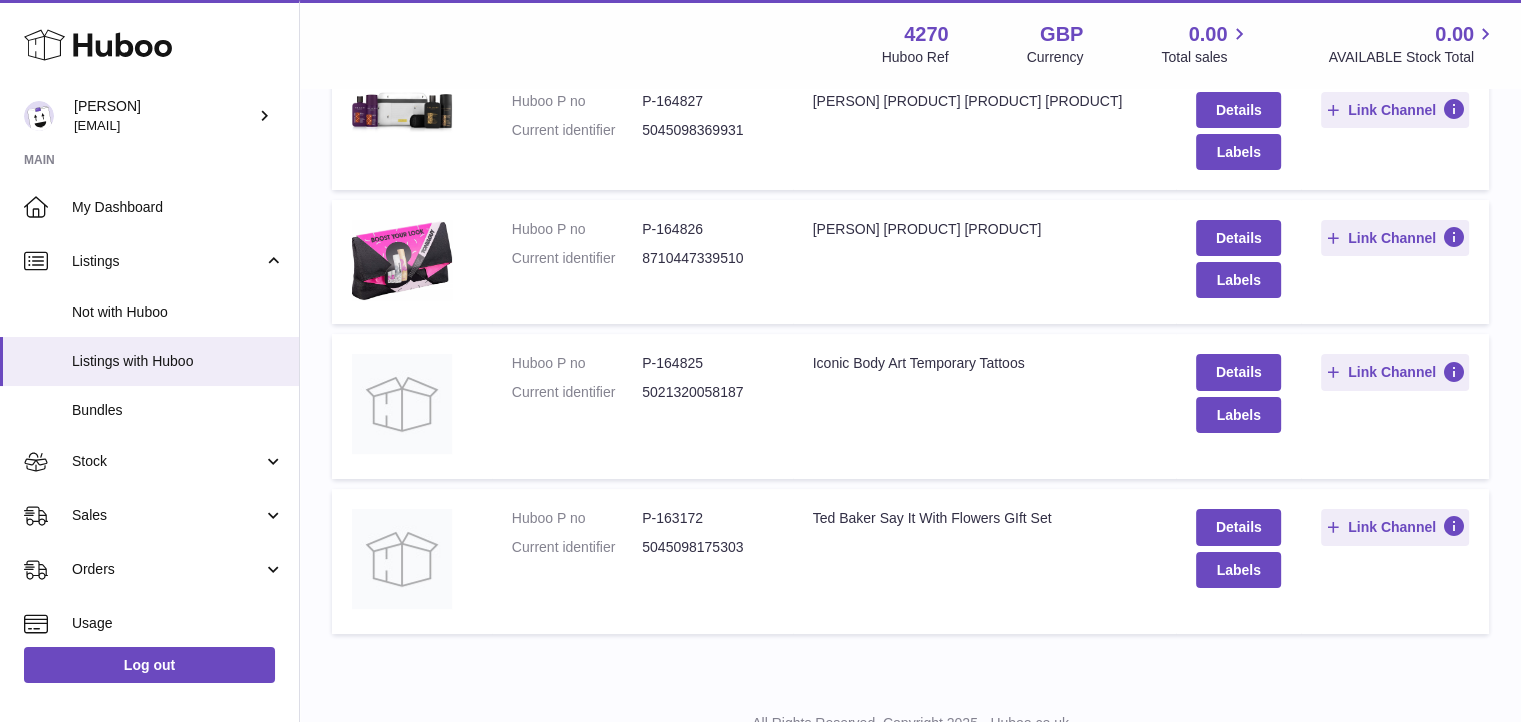 scroll, scrollTop: 9246, scrollLeft: 0, axis: vertical 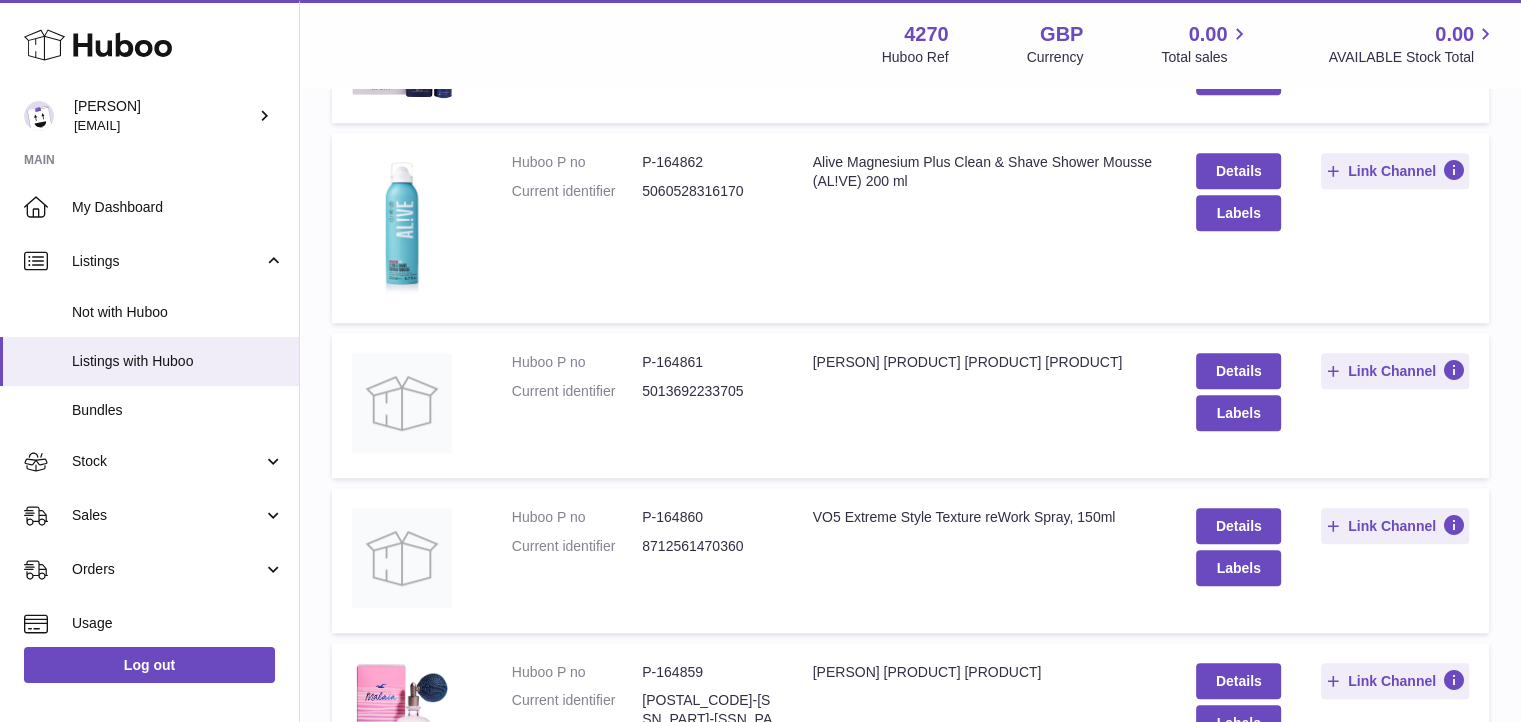 click on "5013692233705" at bounding box center [707, 391] 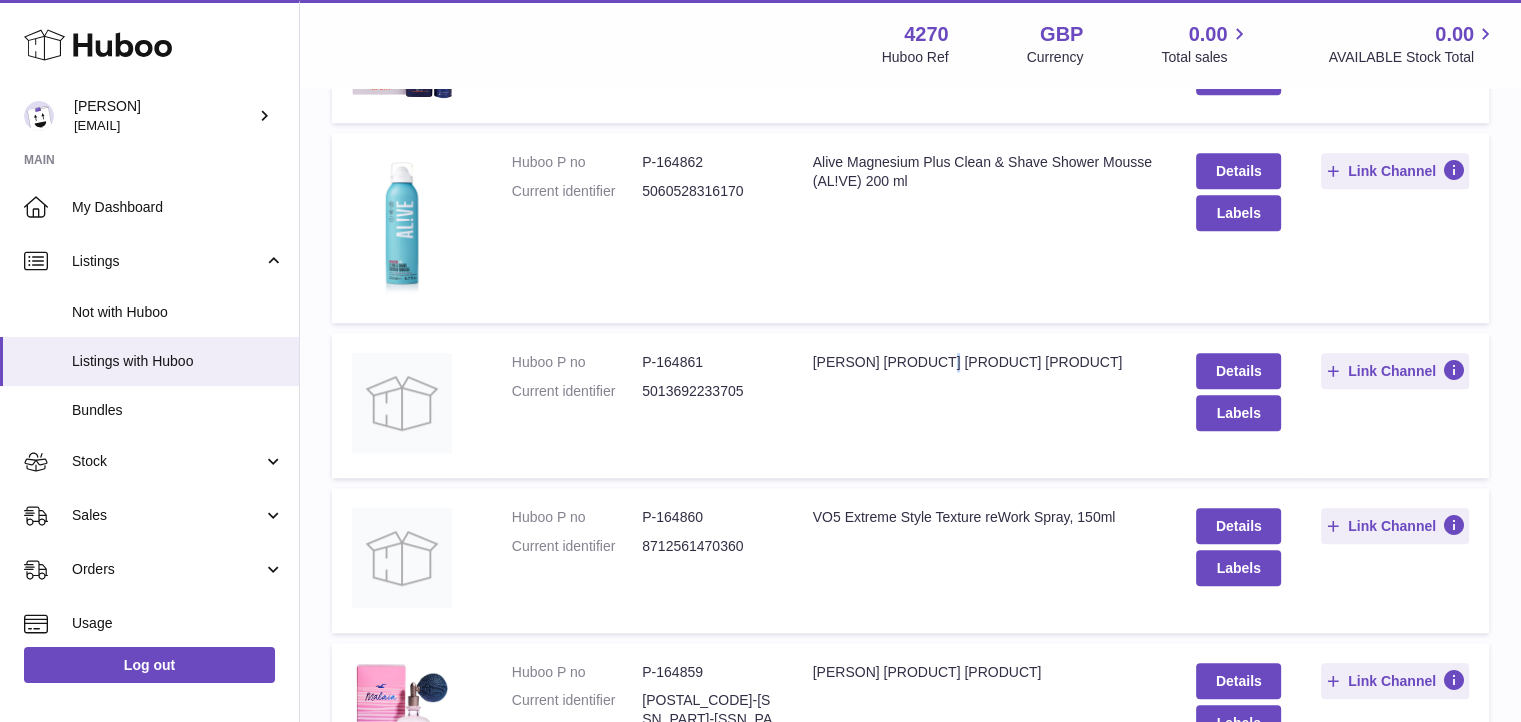 click on "[PERSON] [PRODUCT] [PRODUCT] [PRODUCT]" at bounding box center (985, 362) 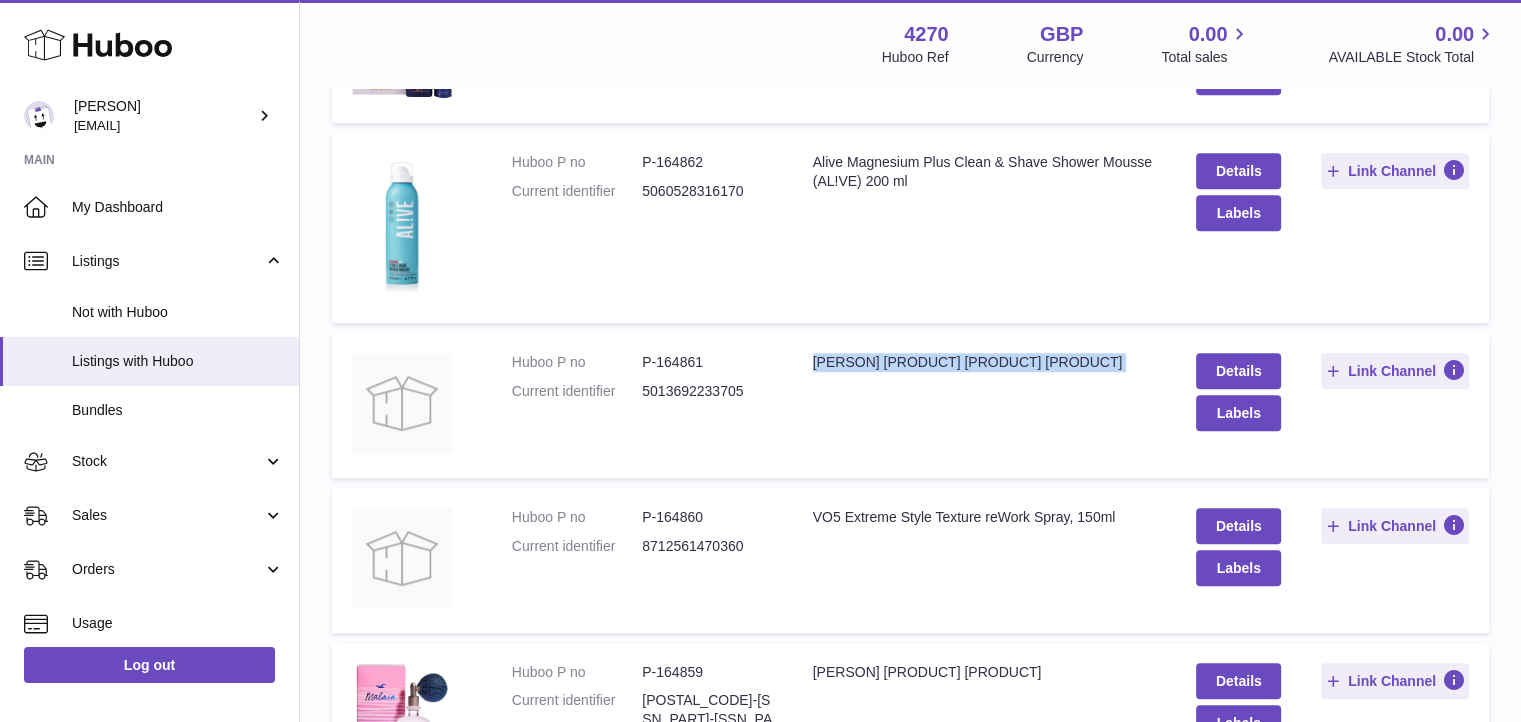 click on "[PERSON] [PRODUCT] [PRODUCT] [PRODUCT]" at bounding box center (985, 362) 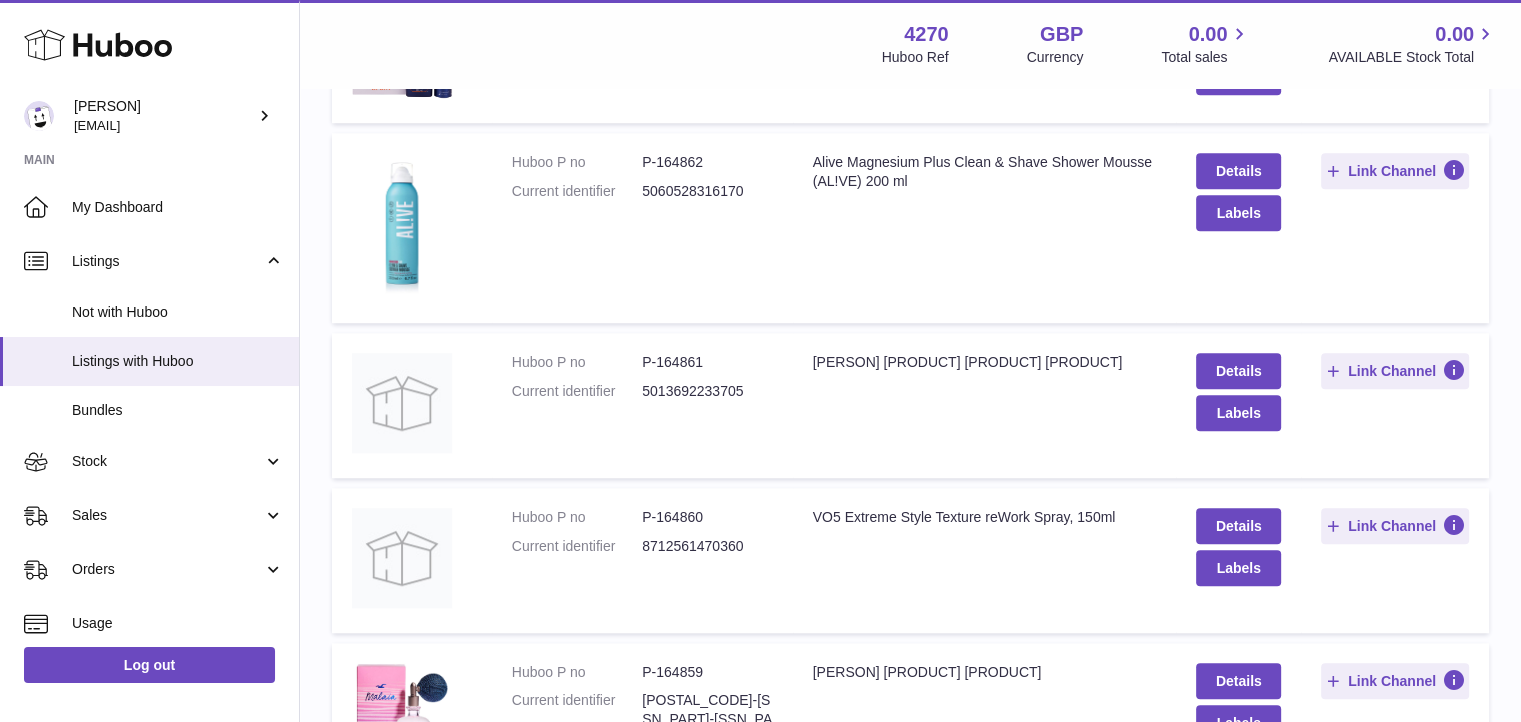 scroll, scrollTop: 6337, scrollLeft: 0, axis: vertical 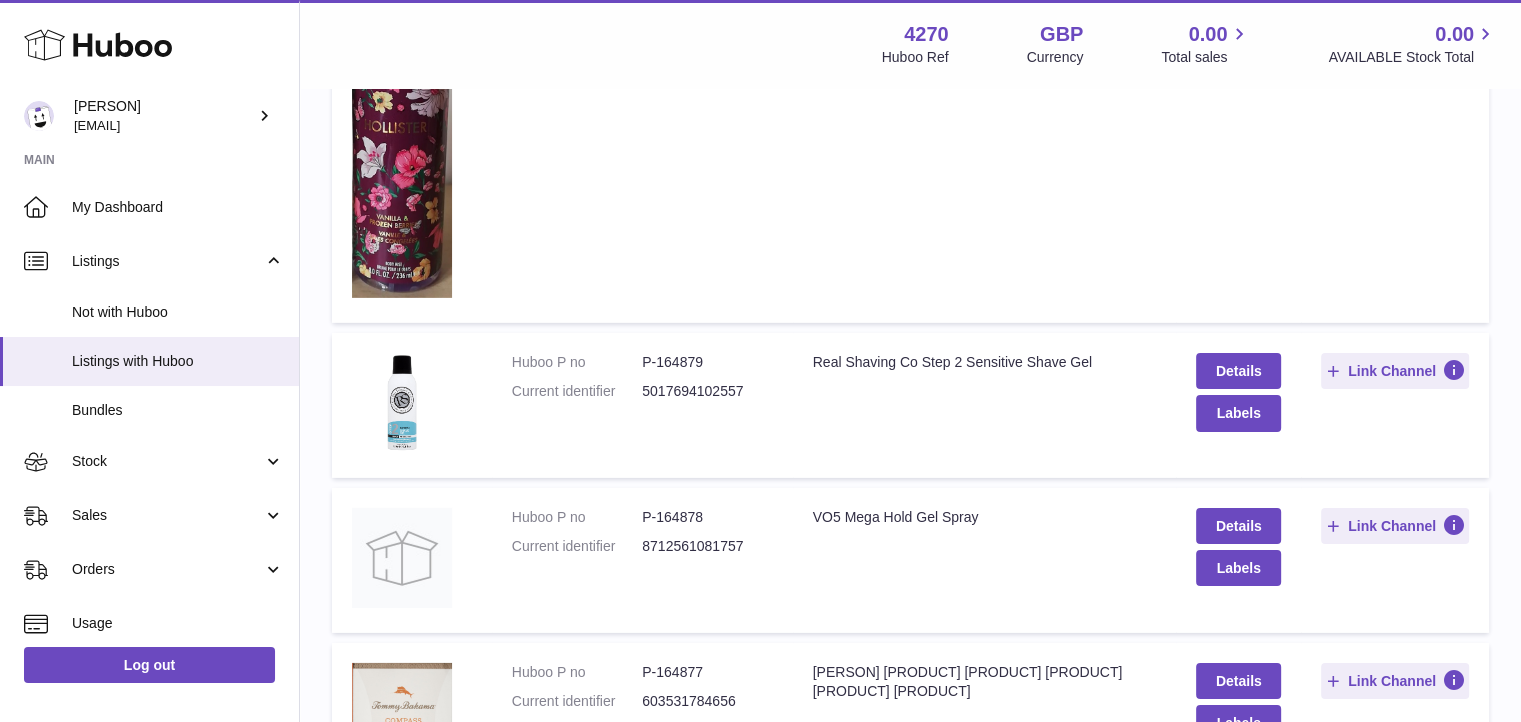 click on "Title [PERSON] [PRODUCT] [PRODUCT] [PRODUCT]" at bounding box center (985, 405) 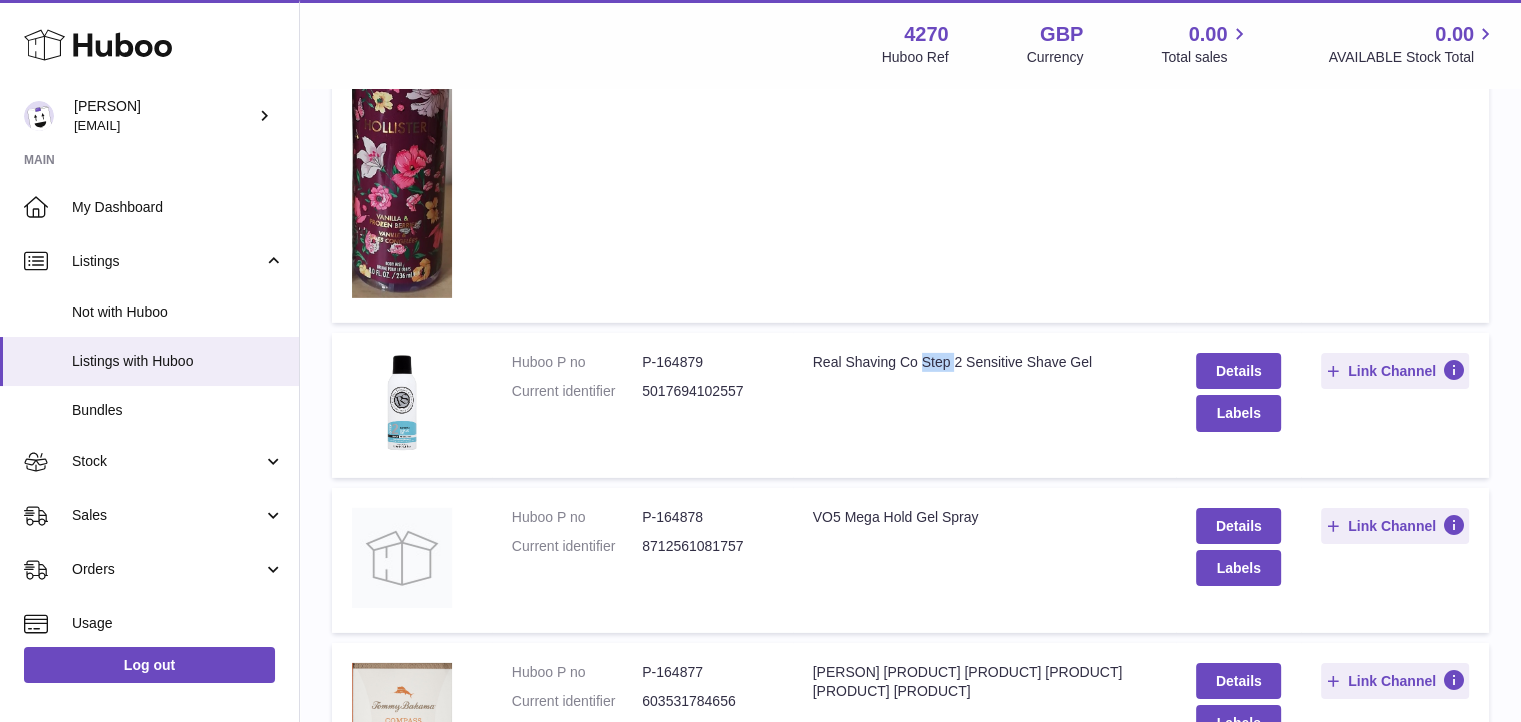 click on "Real Shaving Co Step 2 Sensitive Shave Gel" at bounding box center [985, 362] 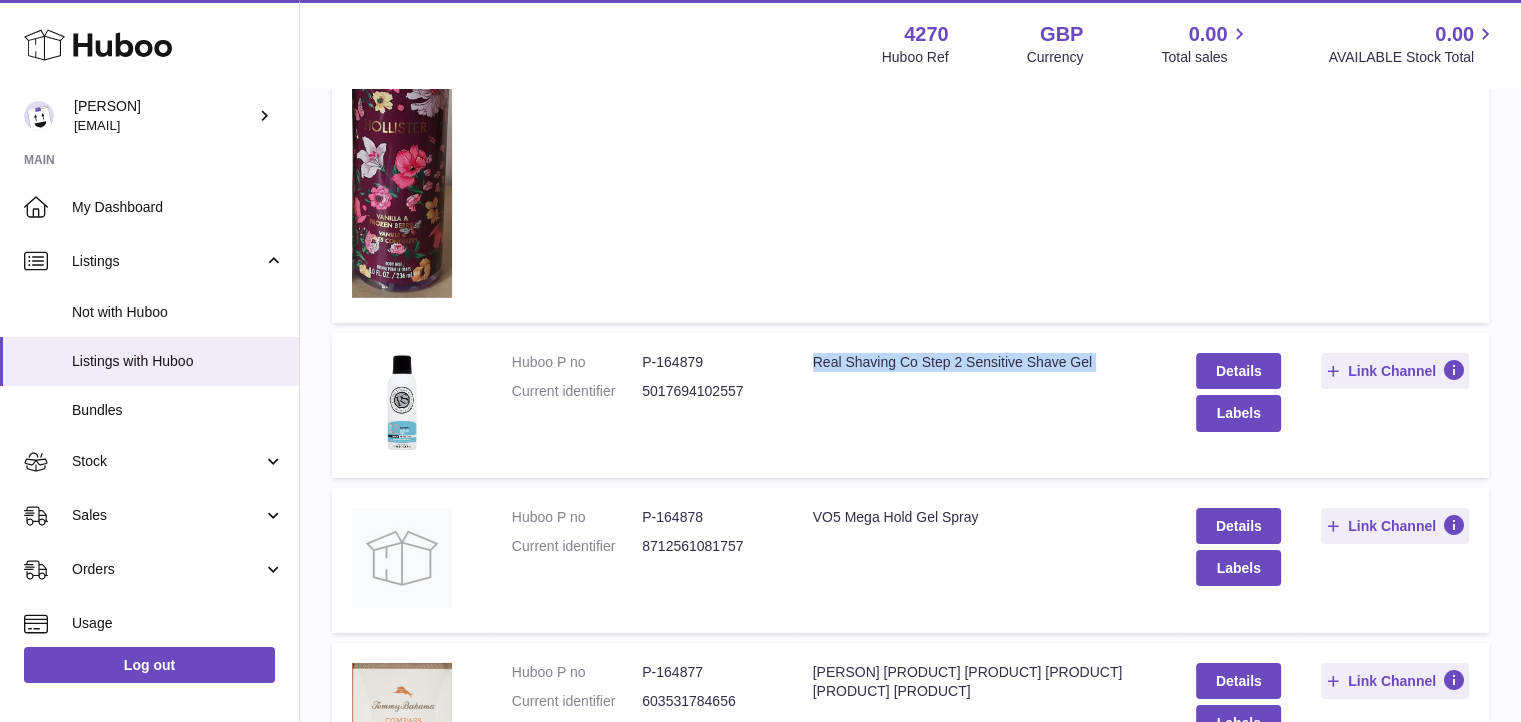 click on "Real Shaving Co Step 2 Sensitive Shave Gel" at bounding box center [985, 362] 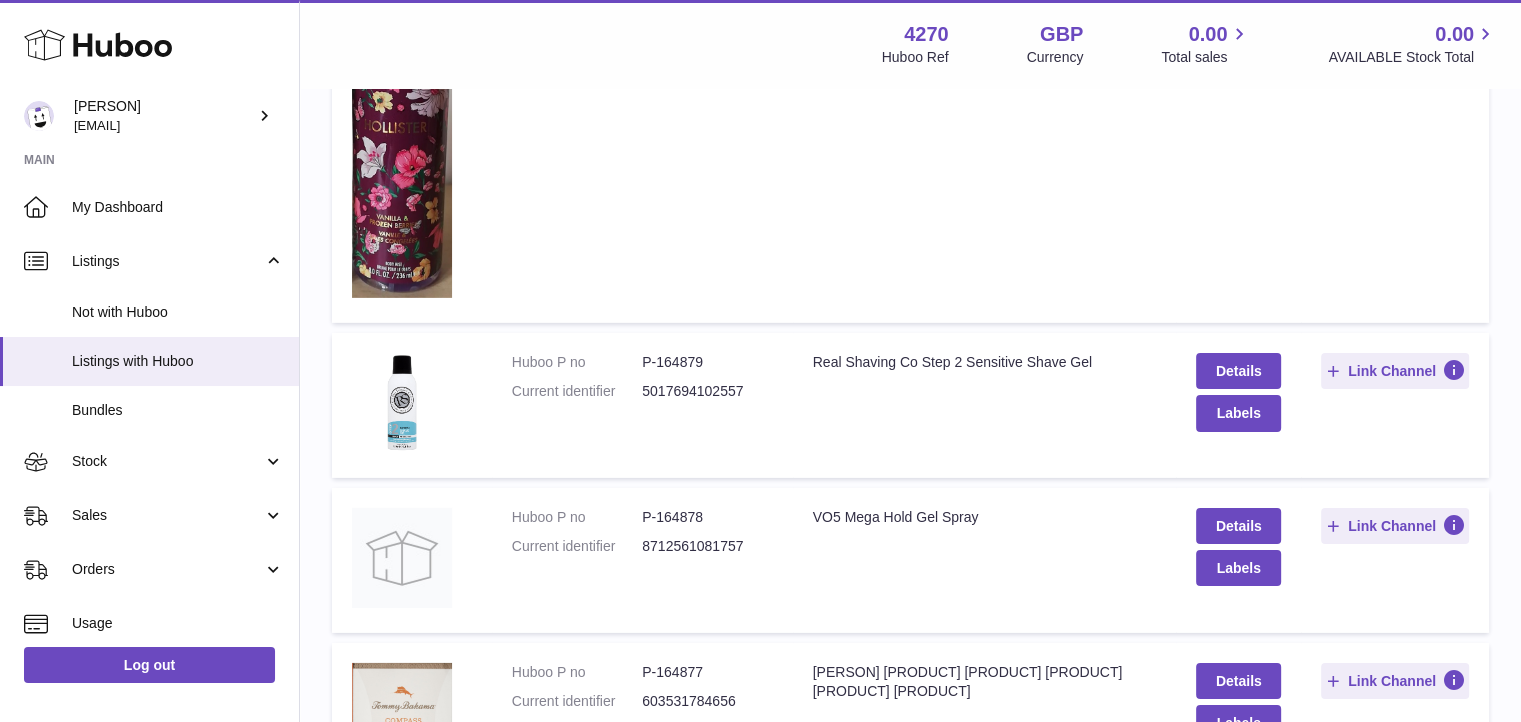 click on "5017694102557" at bounding box center (707, 391) 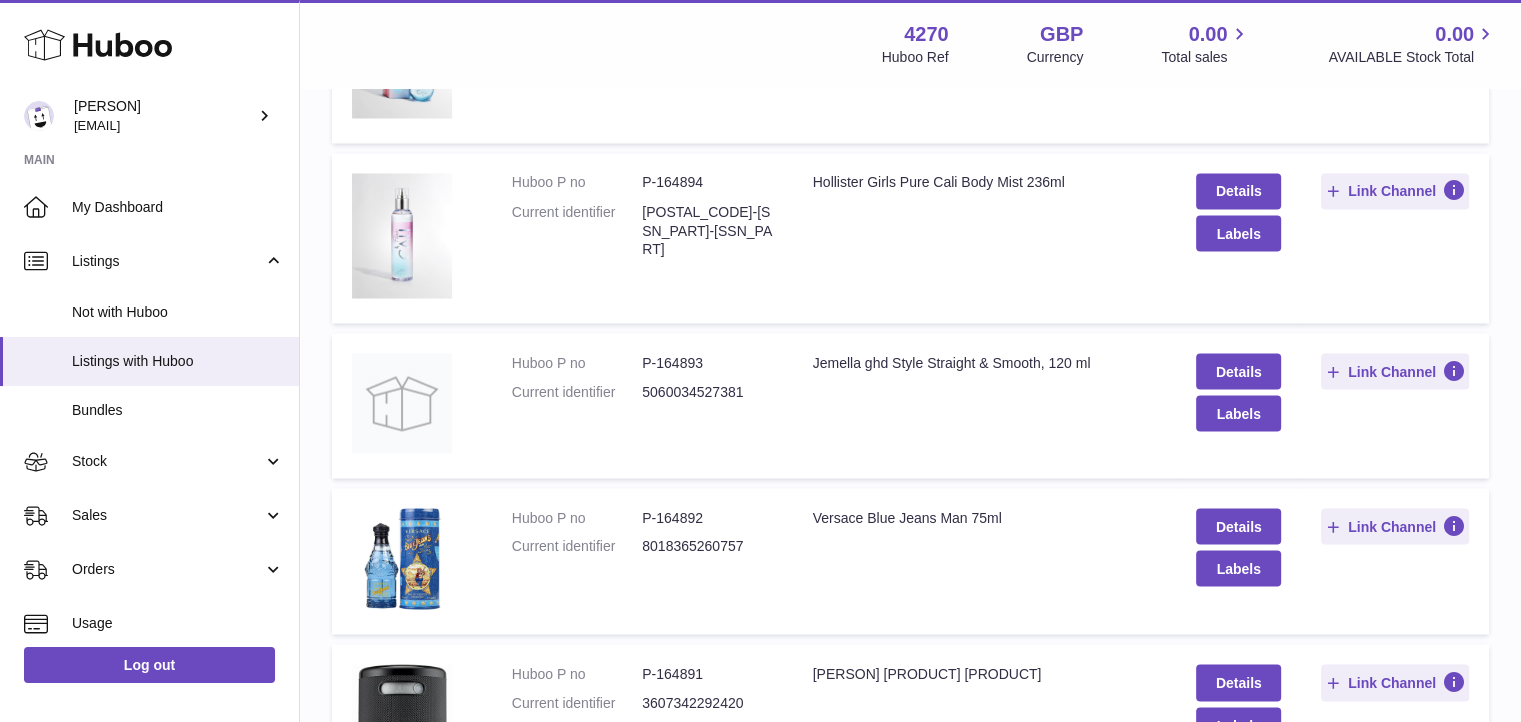 click on "5060034527381" at bounding box center (707, 391) 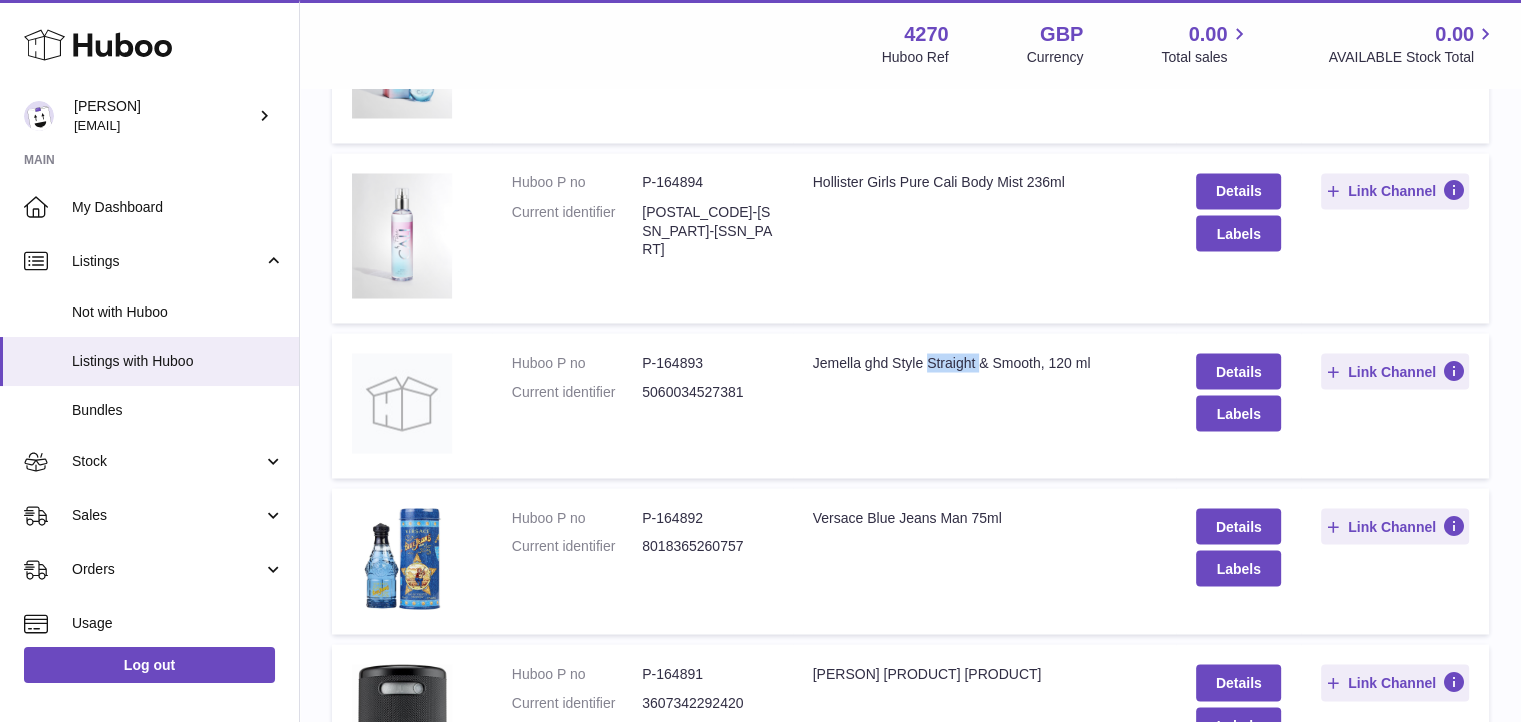 click on "Jemella ghd Style Straight & Smooth, 120 ml" at bounding box center (985, 362) 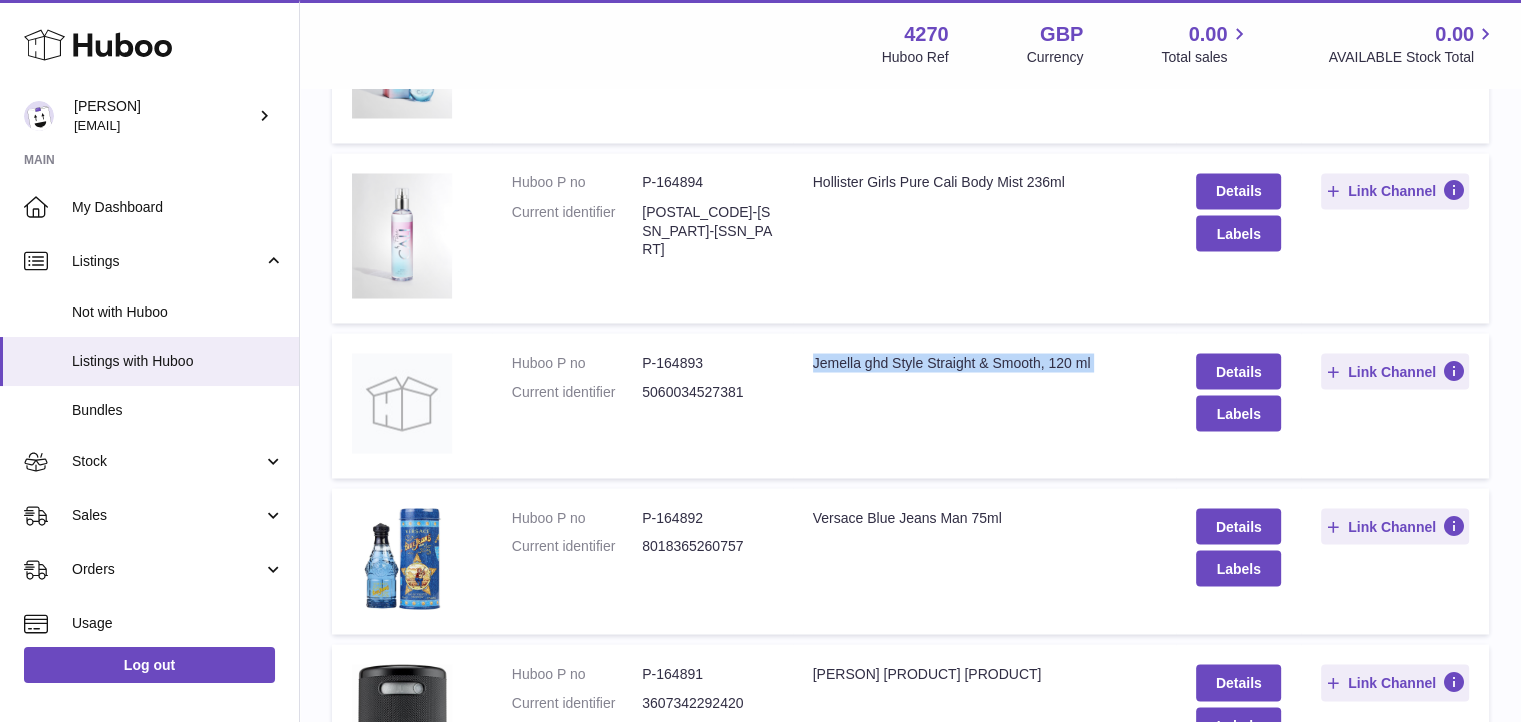 click on "Jemella ghd Style Straight & Smooth, 120 ml" at bounding box center (985, 362) 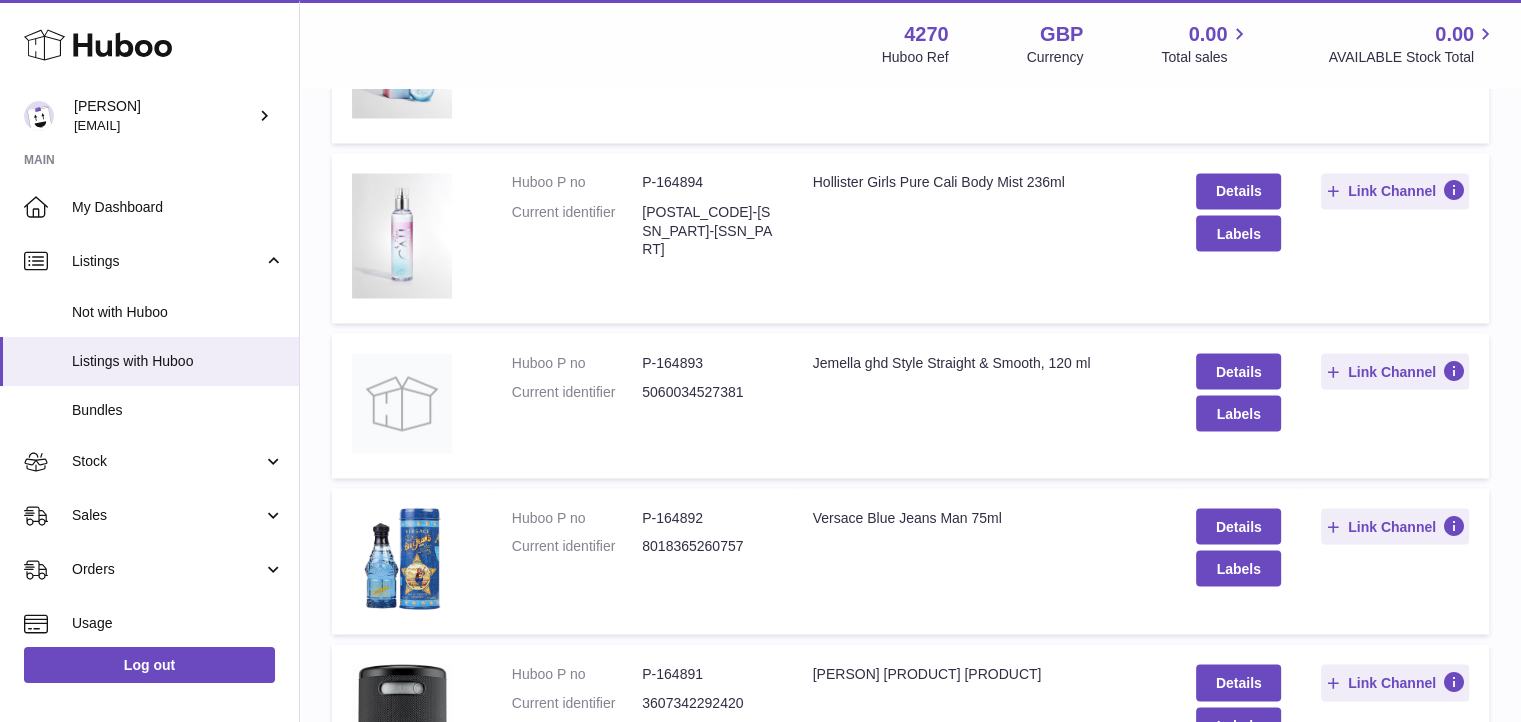 scroll, scrollTop: 2918, scrollLeft: 0, axis: vertical 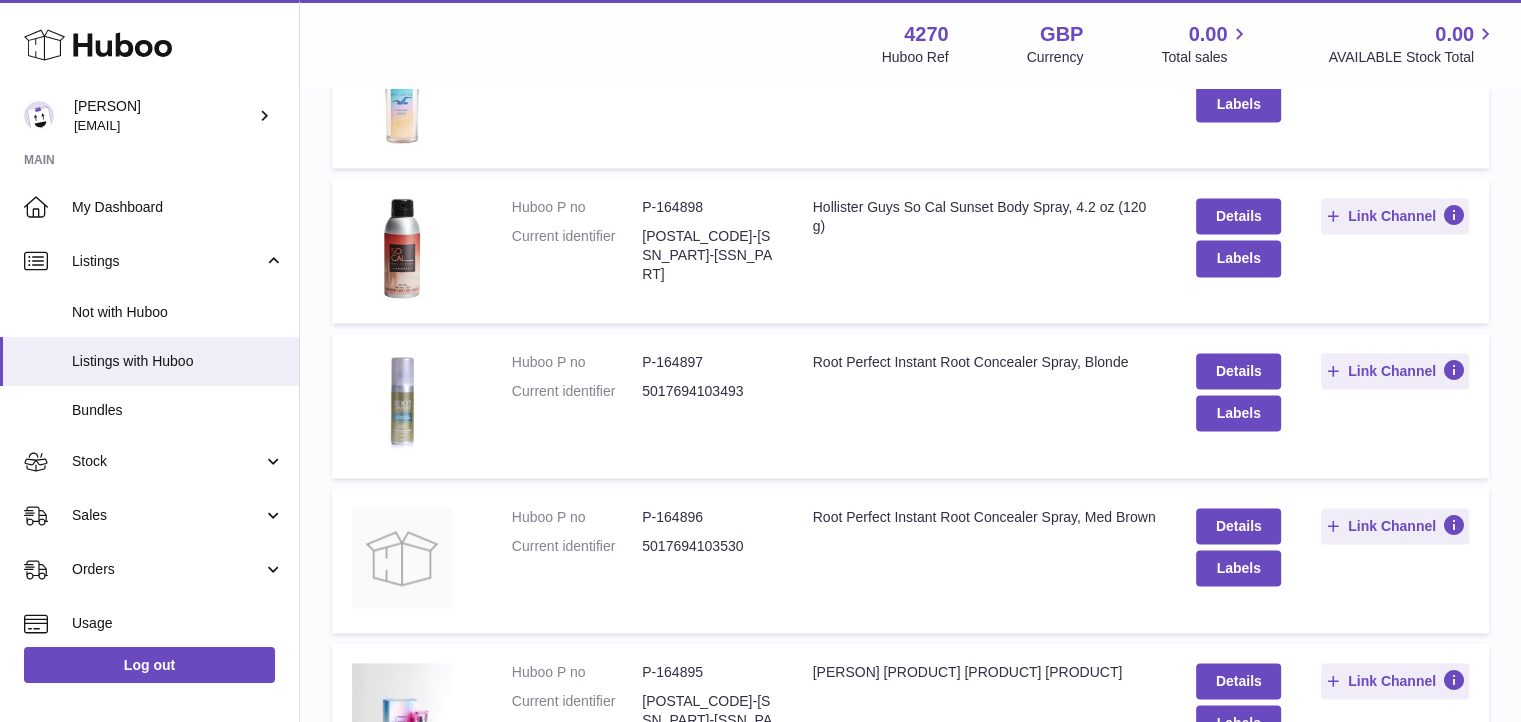 click on "5017694103493" at bounding box center [707, 391] 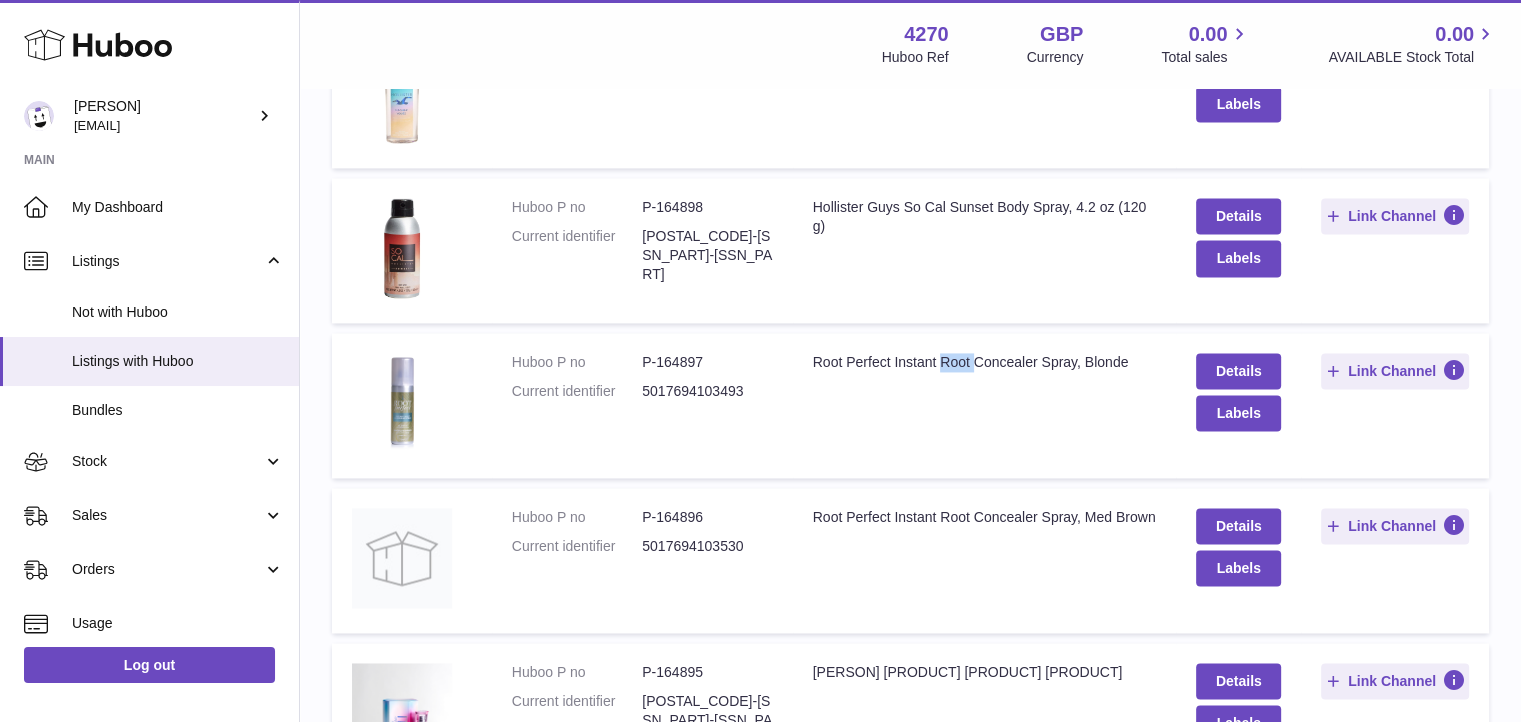 click on "Root Perfect Instant Root Concealer Spray, Blonde" at bounding box center [985, 362] 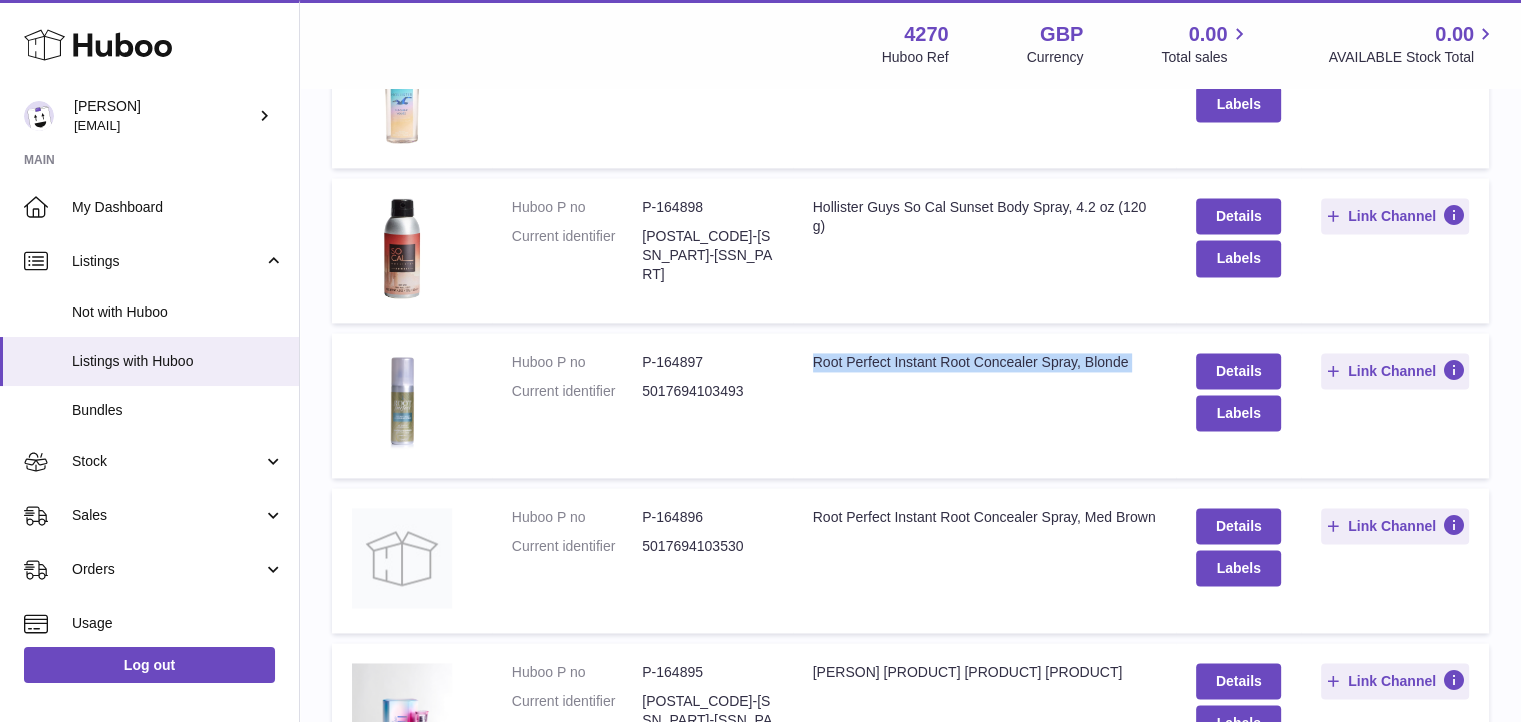 click on "Root Perfect Instant Root Concealer Spray, Blonde" at bounding box center (985, 362) 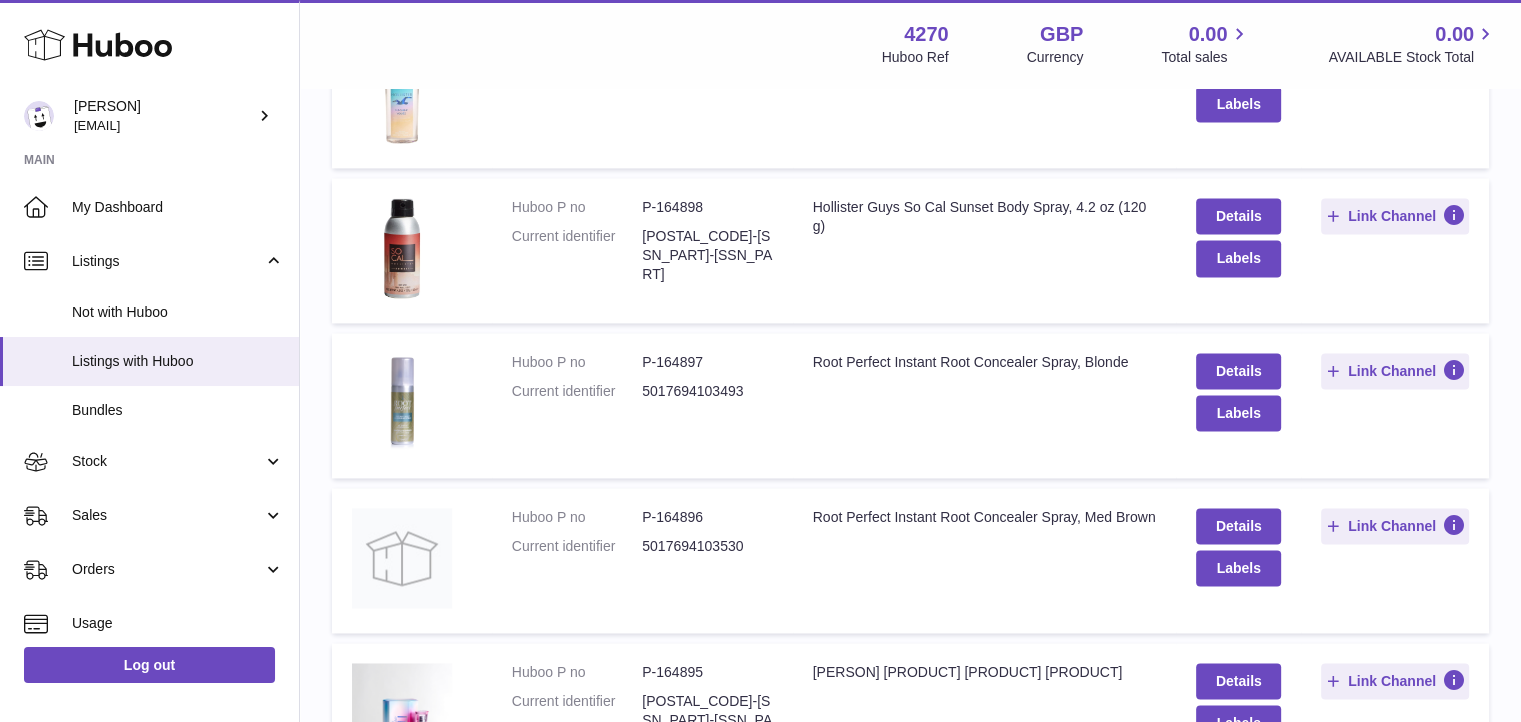 click on "5017694103530" at bounding box center [707, 546] 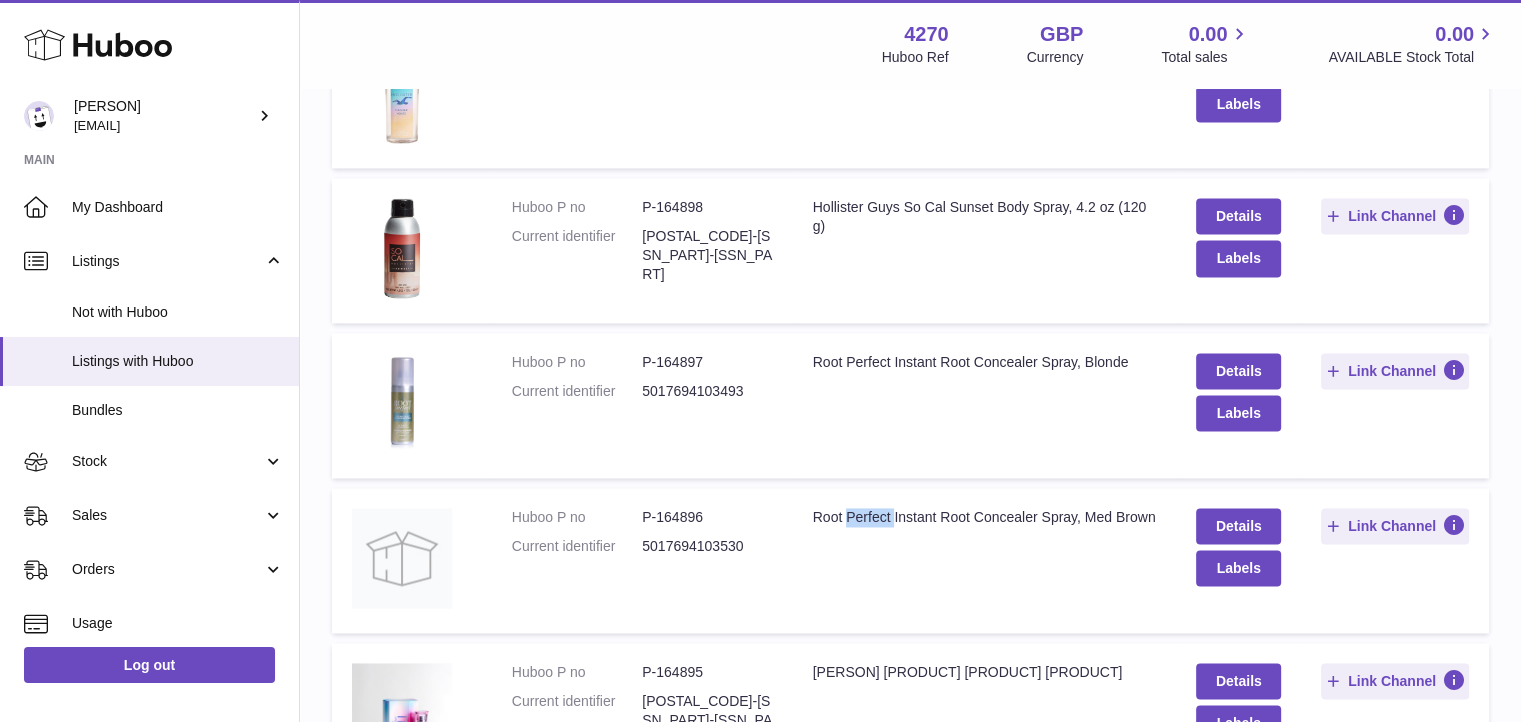 click on "Root Perfect Instant Root Concealer Spray, Med Brown" at bounding box center [985, 517] 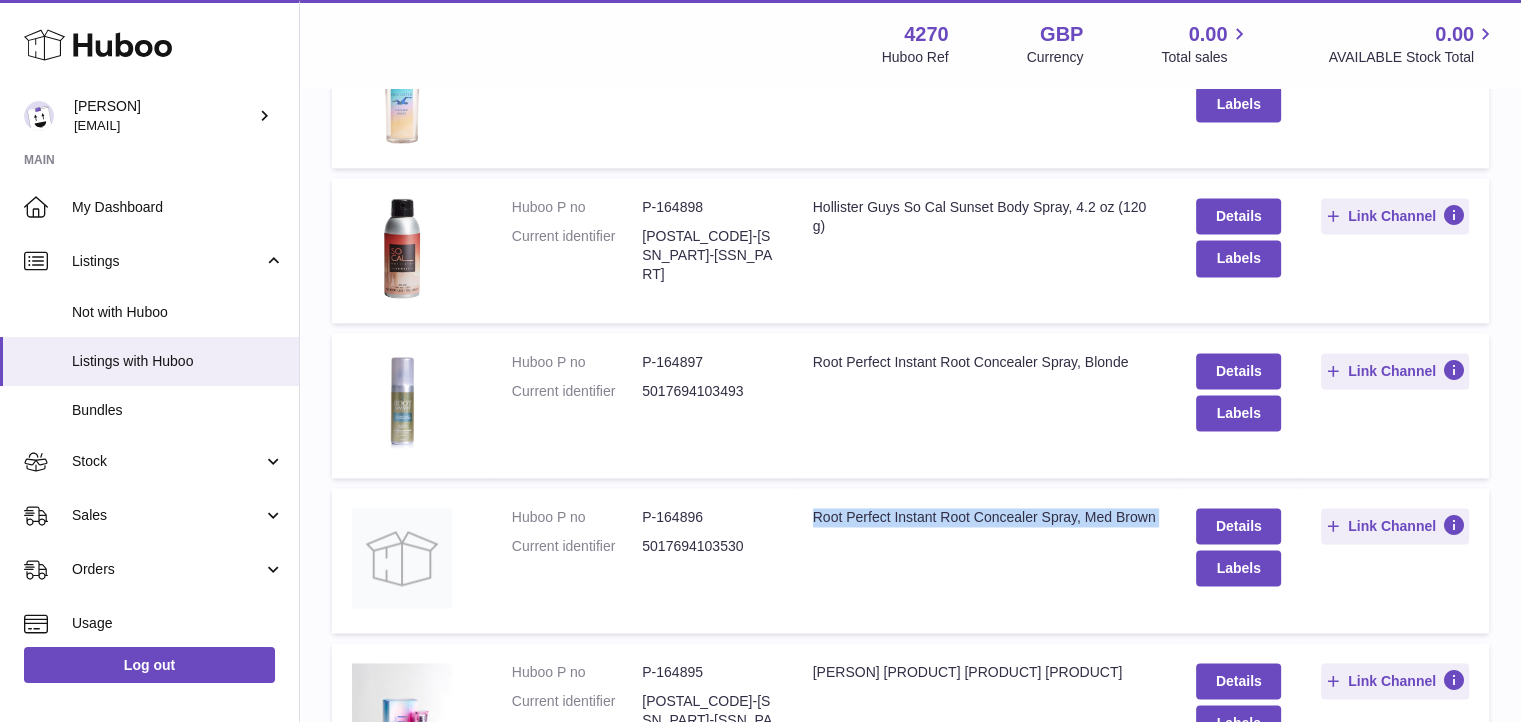 click on "Root Perfect Instant Root Concealer Spray, Med Brown" at bounding box center (985, 517) 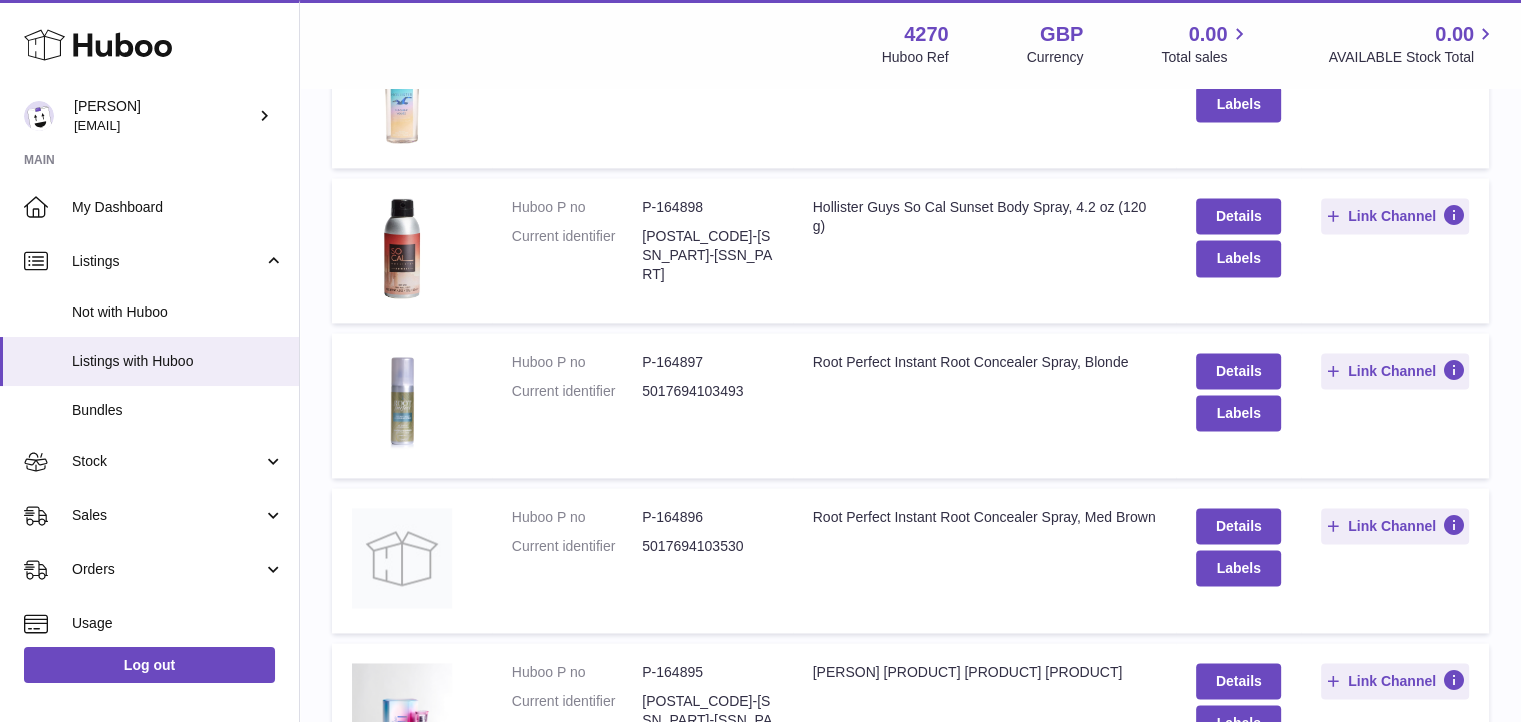 scroll, scrollTop: 3900, scrollLeft: 0, axis: vertical 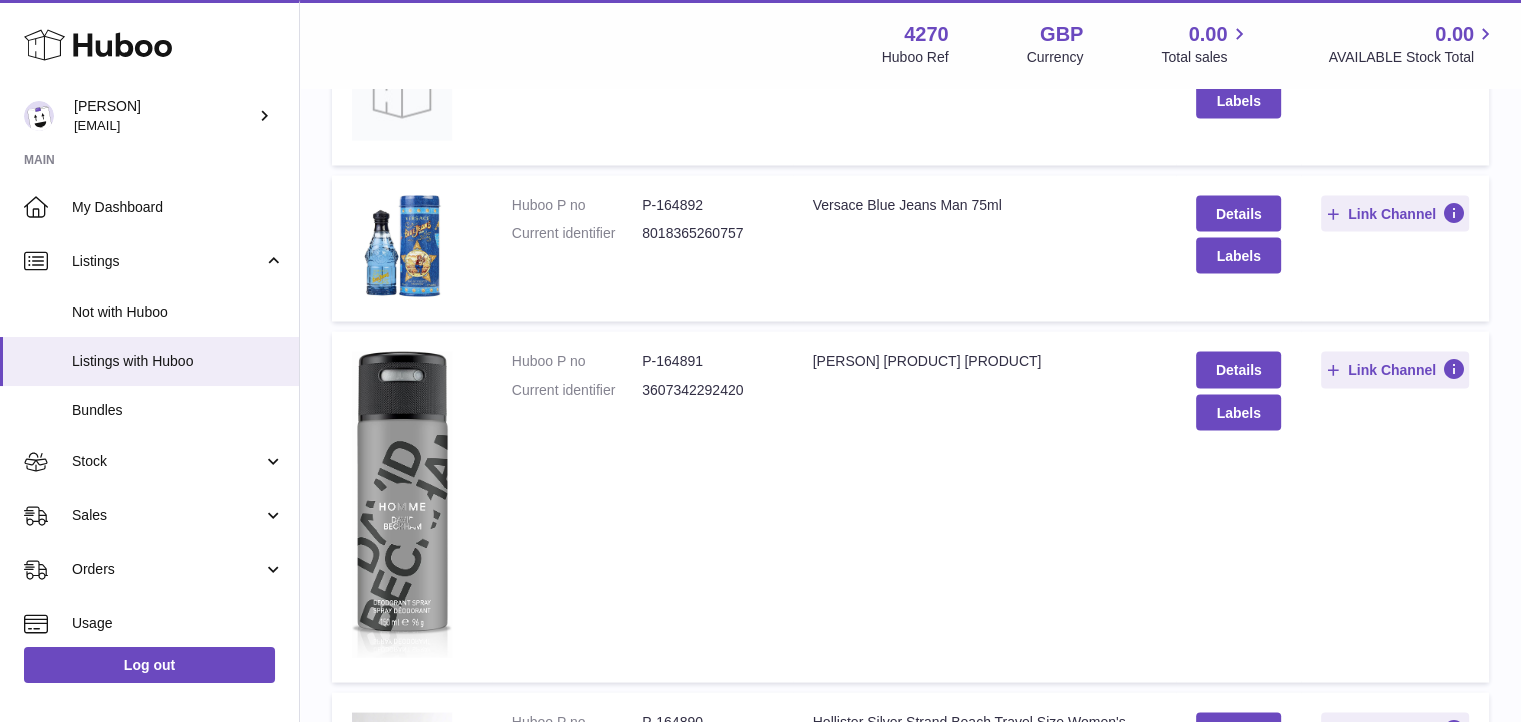 click on "3607342292420" at bounding box center [707, 390] 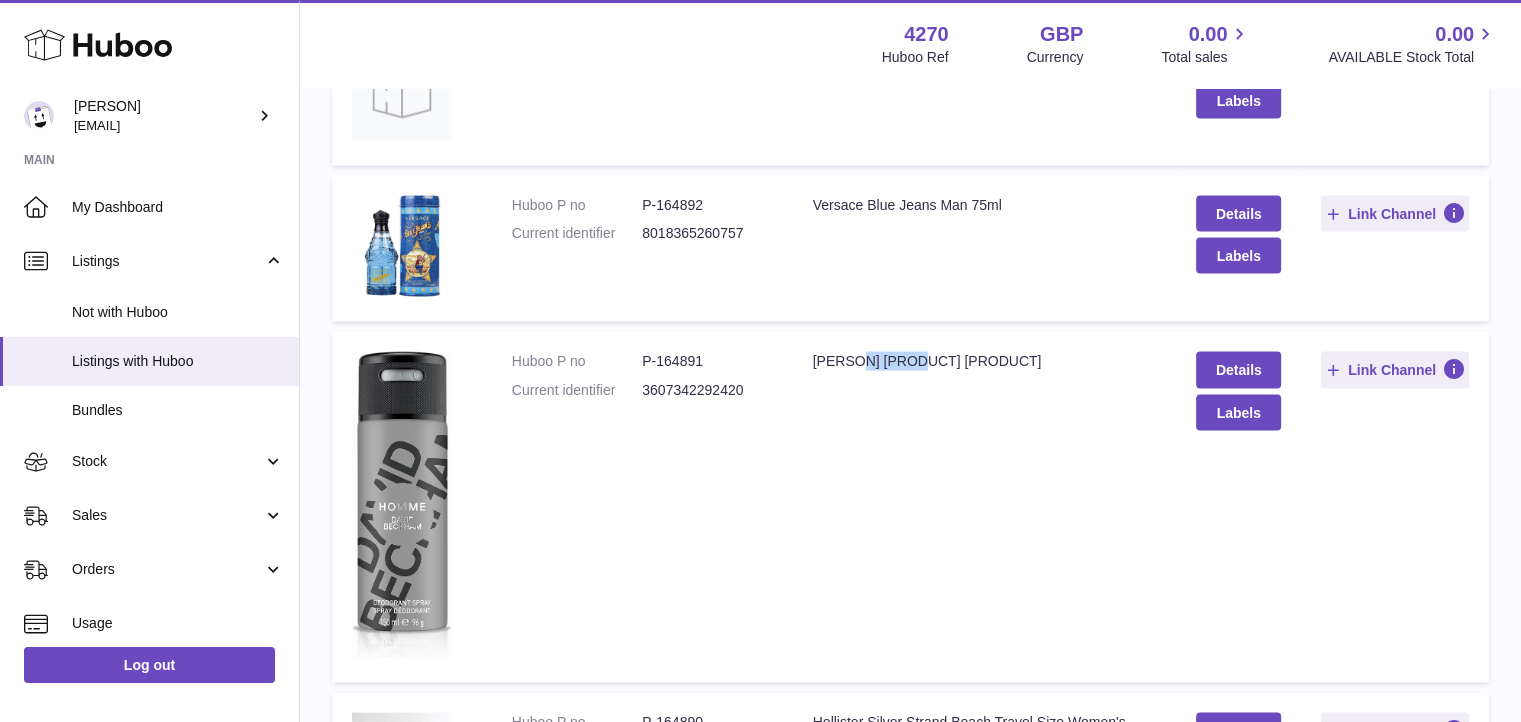 click on "Title [PERSON] [PRODUCT] [PRODUCT] [PRODUCT]" at bounding box center (985, 507) 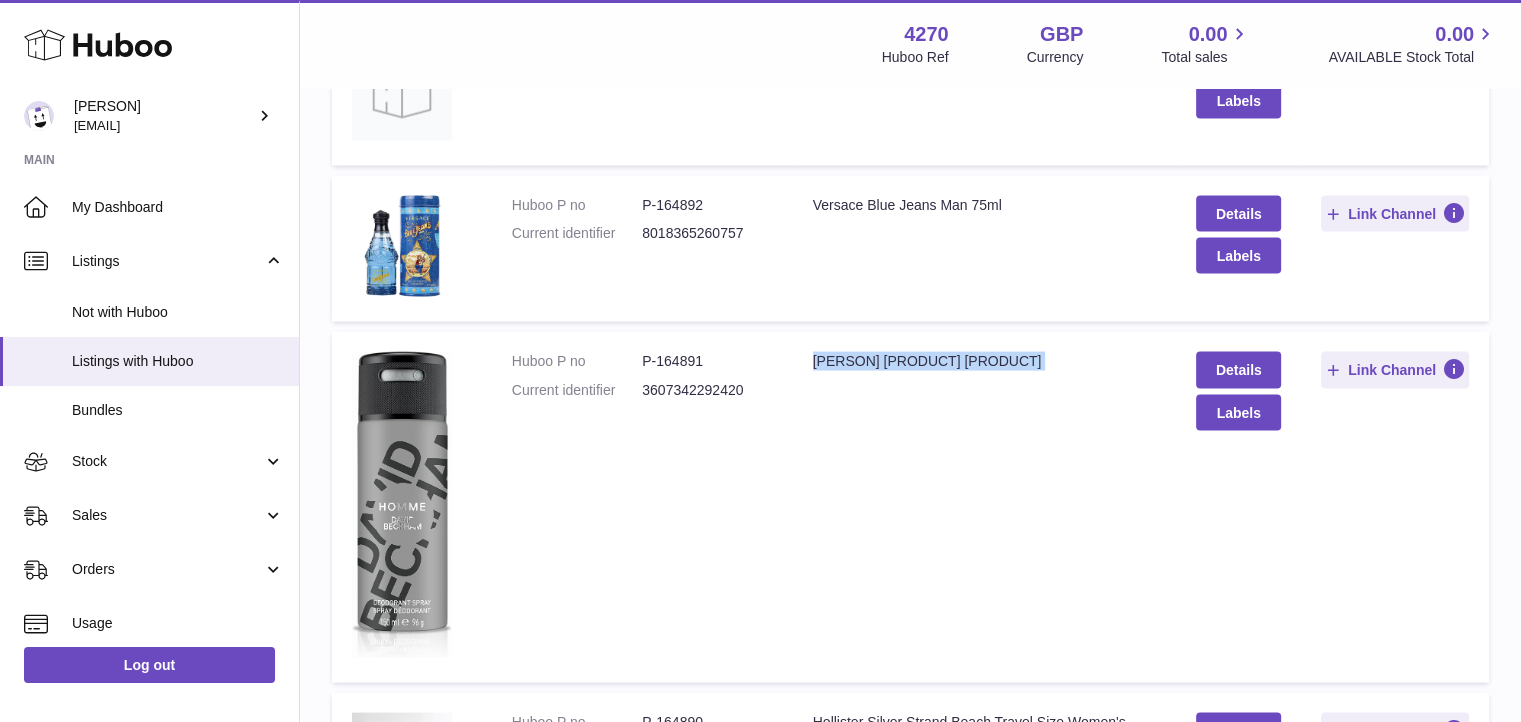 drag, startPoint x: 904, startPoint y: 342, endPoint x: 892, endPoint y: 325, distance: 20.808653 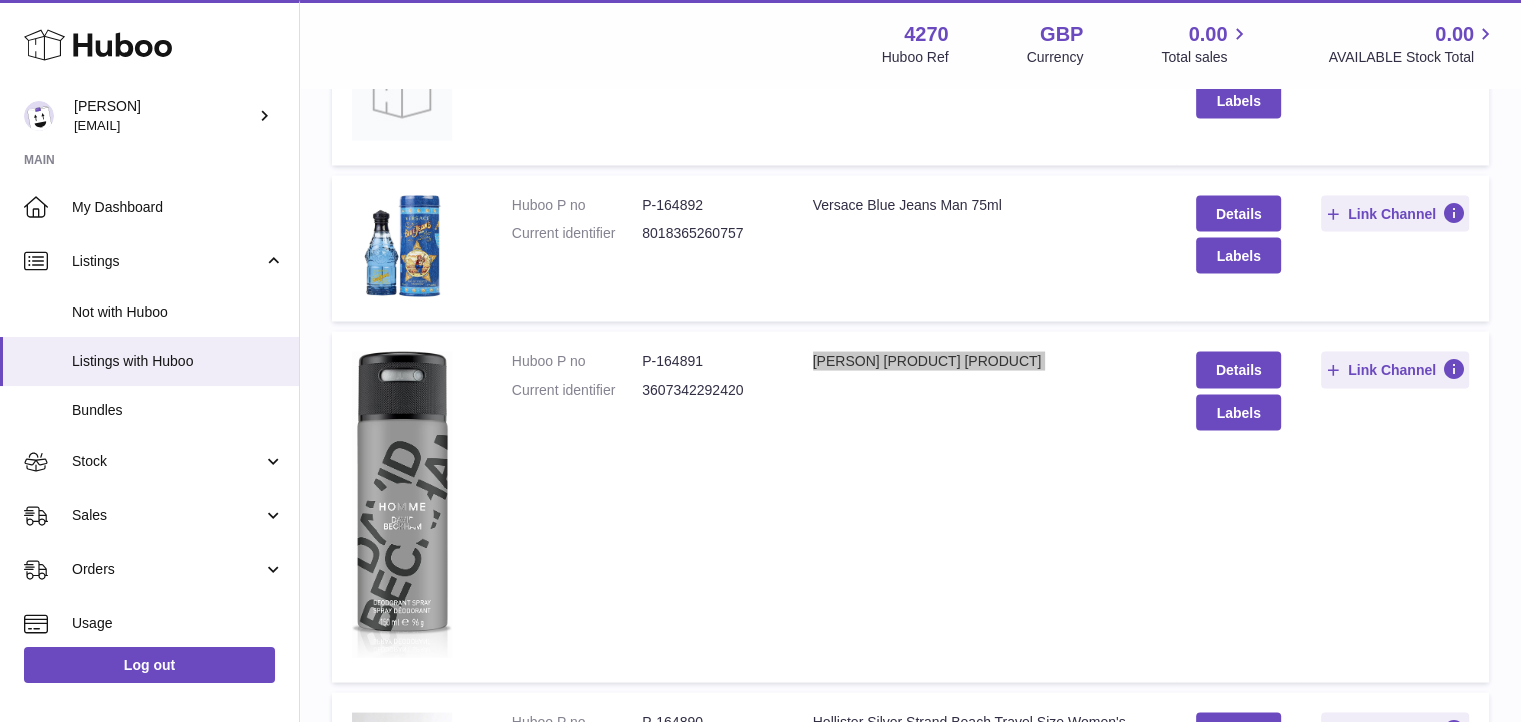 scroll, scrollTop: 9046, scrollLeft: 0, axis: vertical 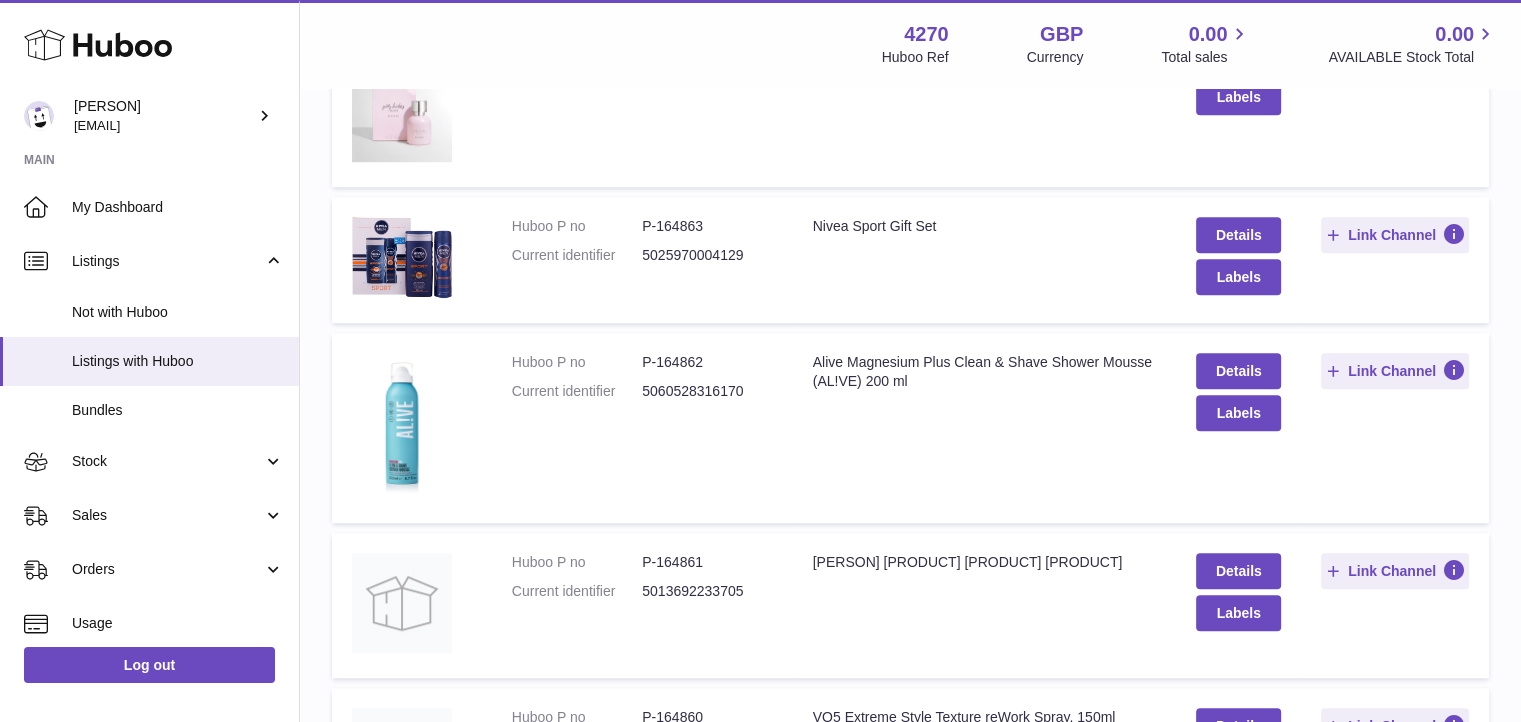 click on "5060528316170" at bounding box center [707, 391] 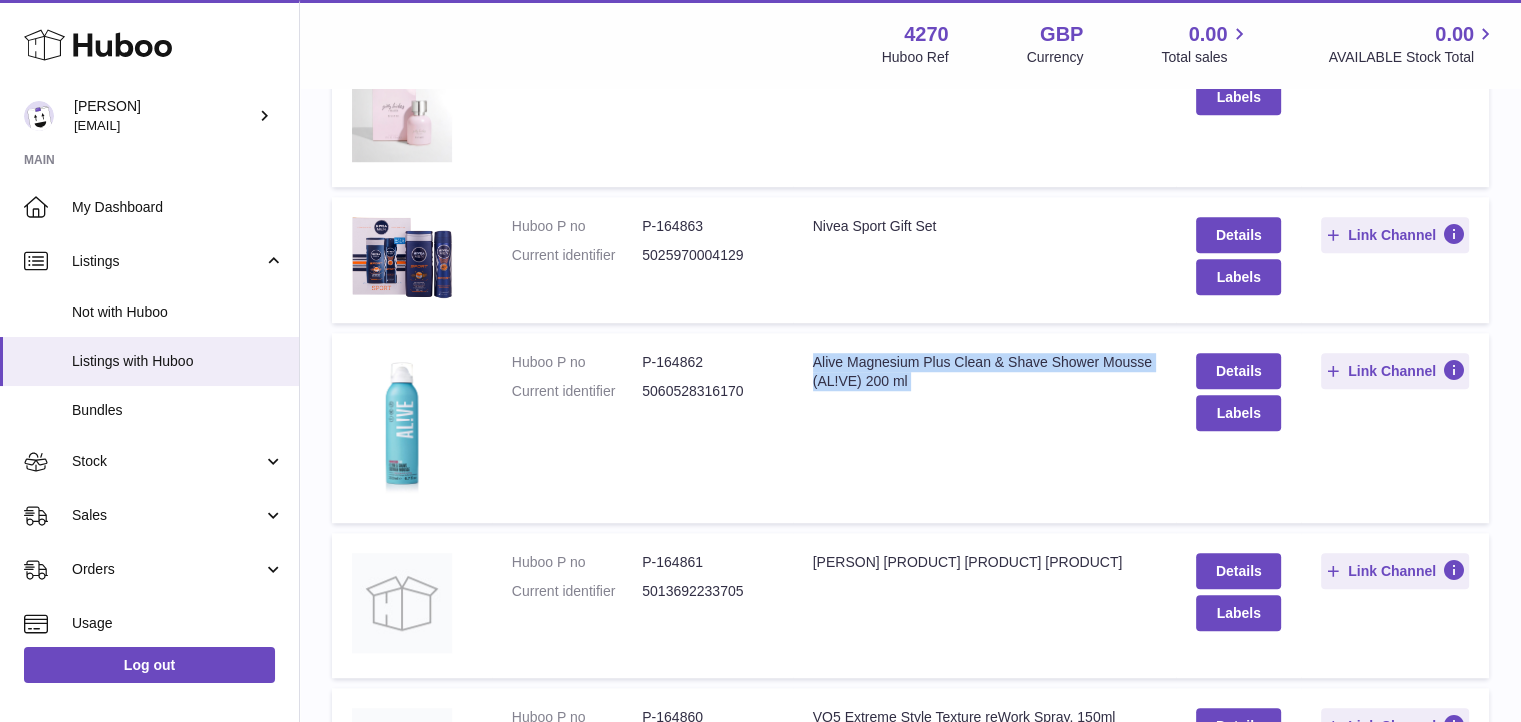 click on "Alive Magnesium Plus Clean & Shave Shower Mousse (AL!VE) 200 ml" at bounding box center [985, 372] 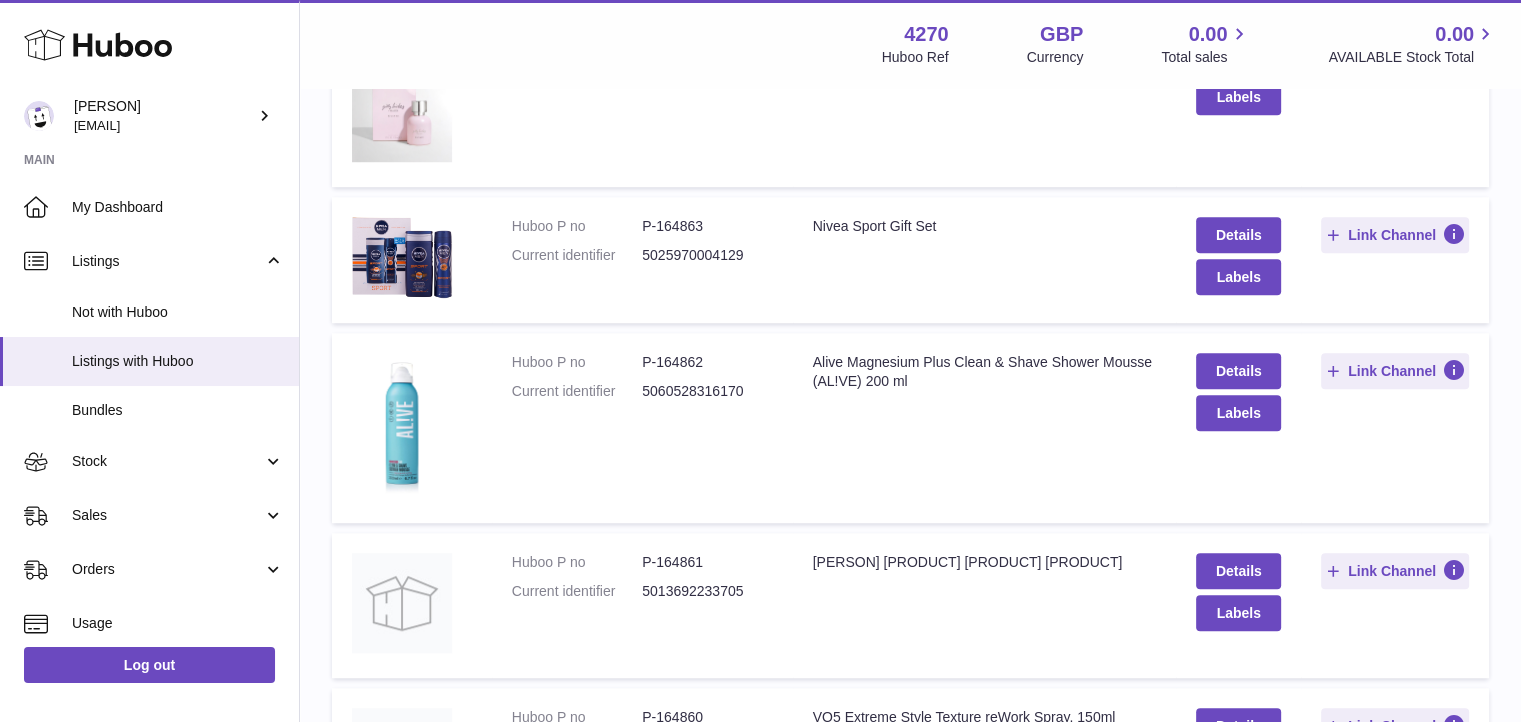 scroll, scrollTop: 5884, scrollLeft: 0, axis: vertical 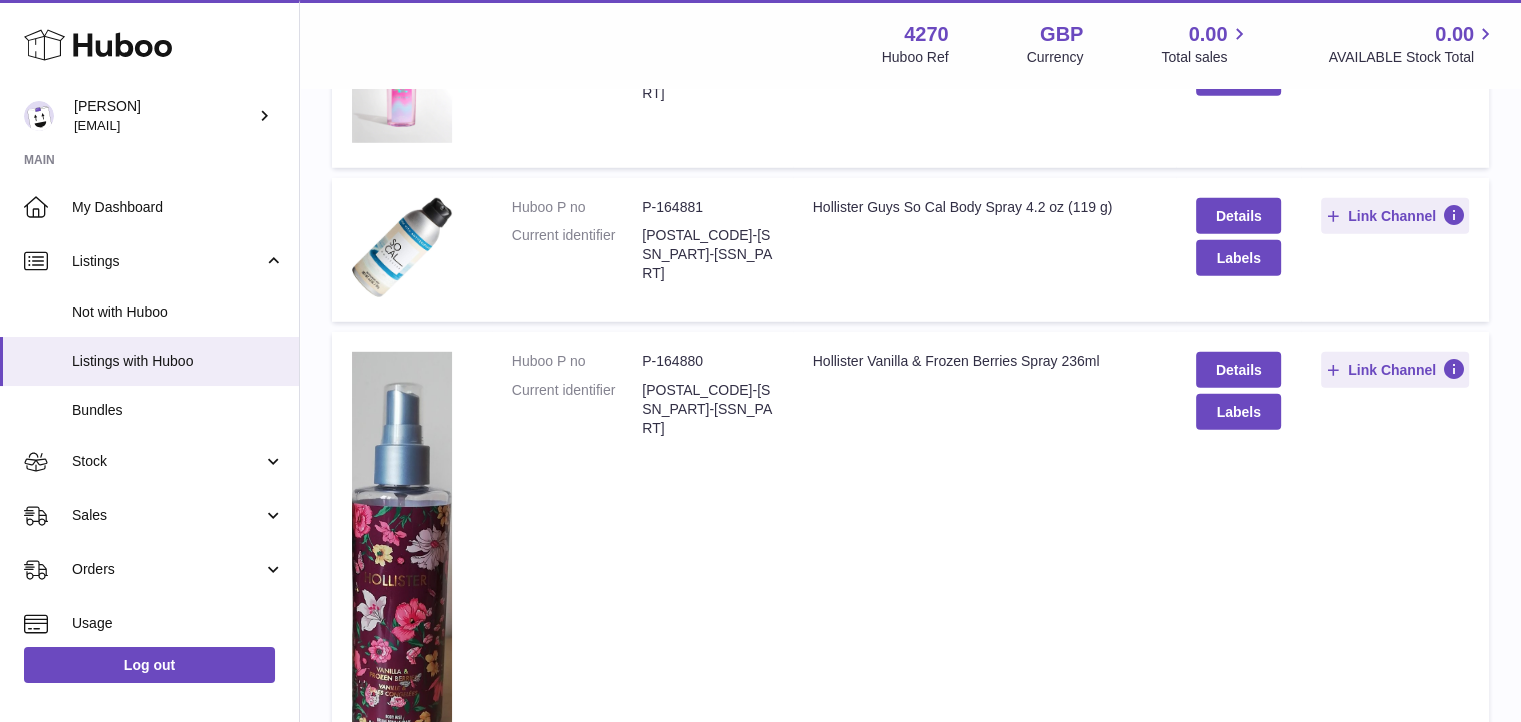 click on "[POSTAL_CODE]-[SSN_PART]-[SSN_PART]" at bounding box center [707, 409] 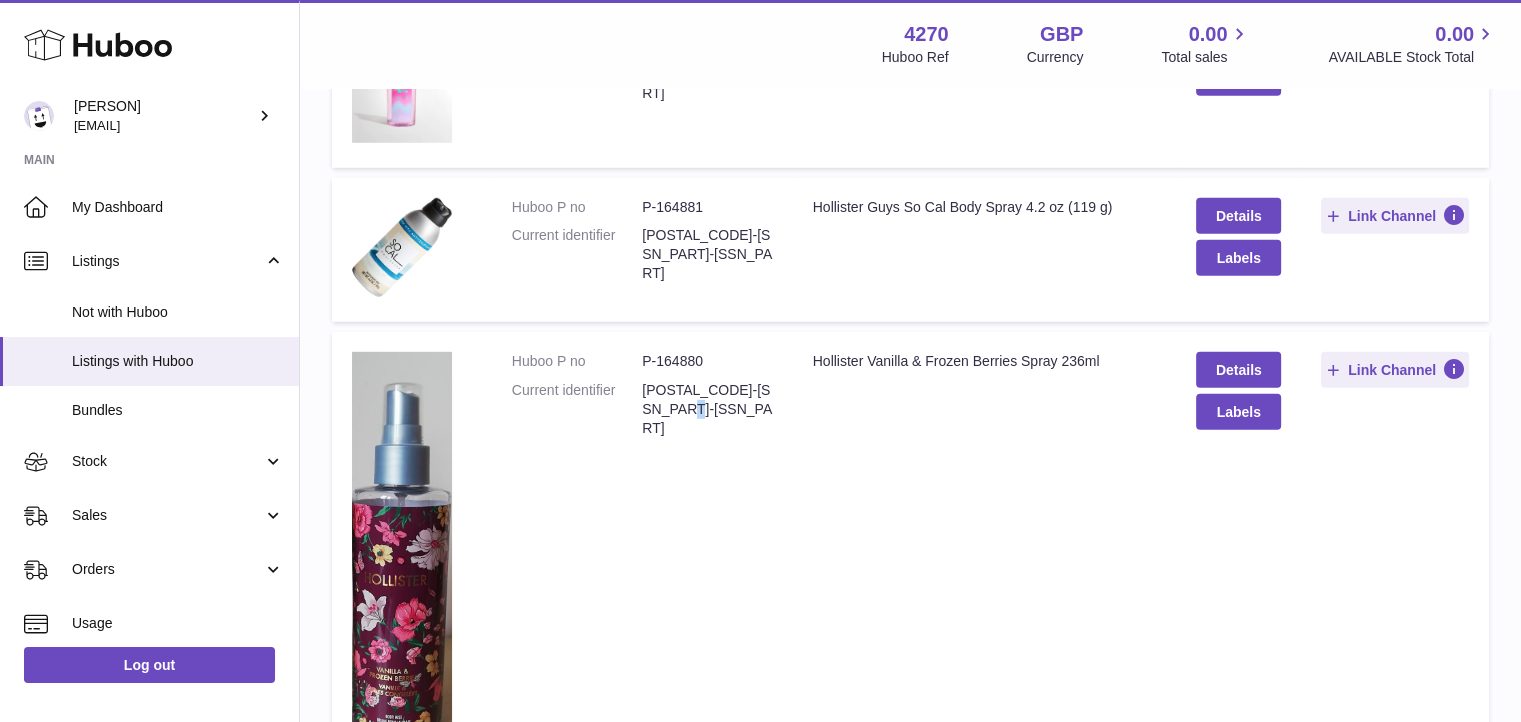 click on "[POSTAL_CODE]-[SSN_PART]-[SSN_PART]" at bounding box center (707, 409) 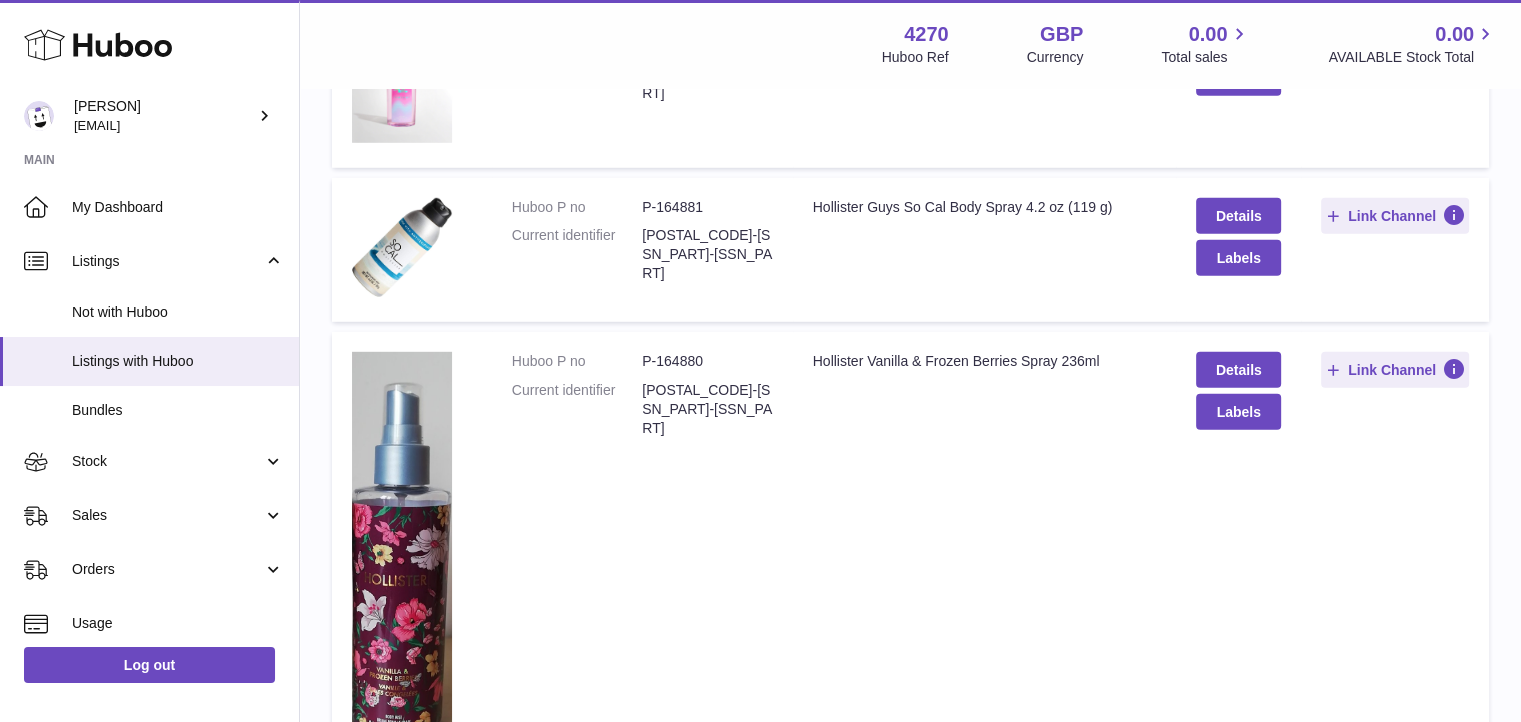 click on "P-164880" at bounding box center (707, 361) 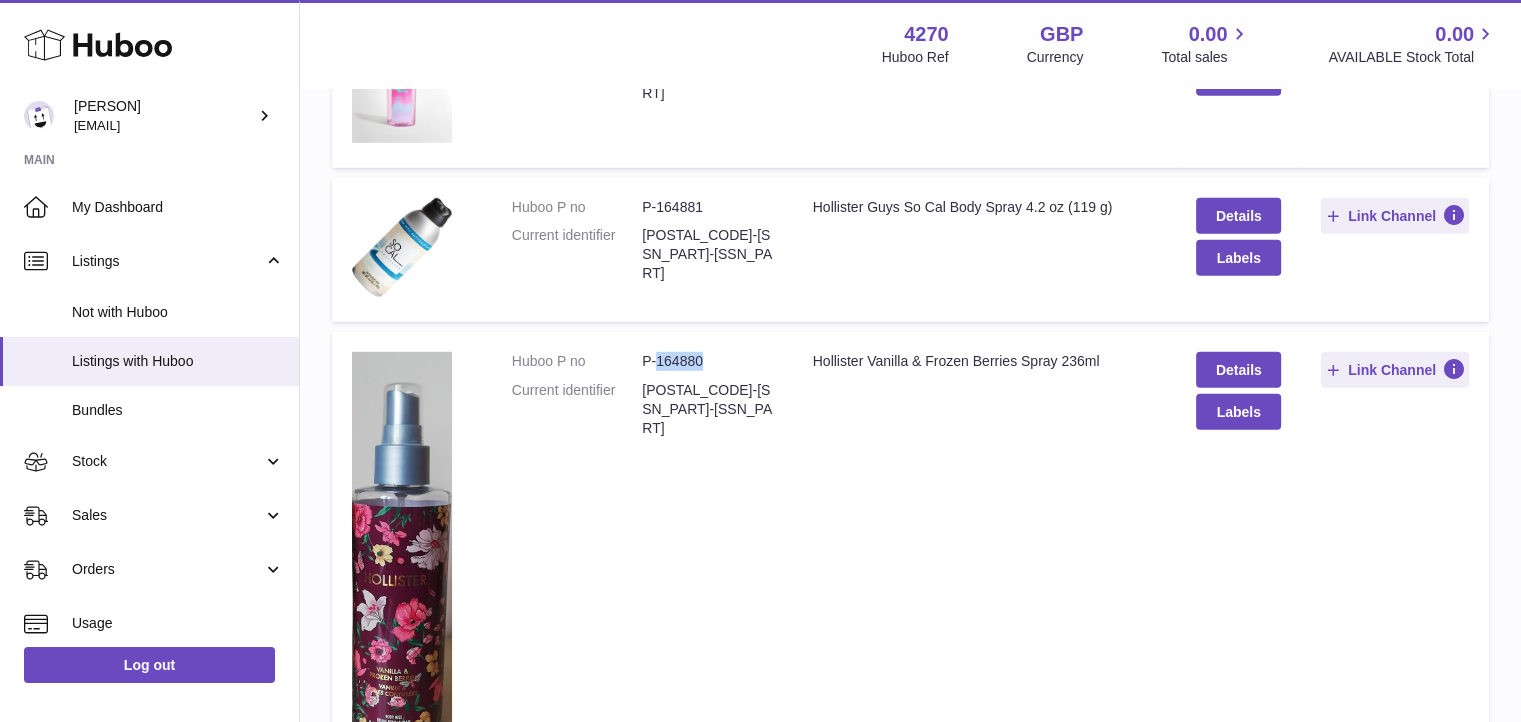 click on "P-164880" at bounding box center (707, 361) 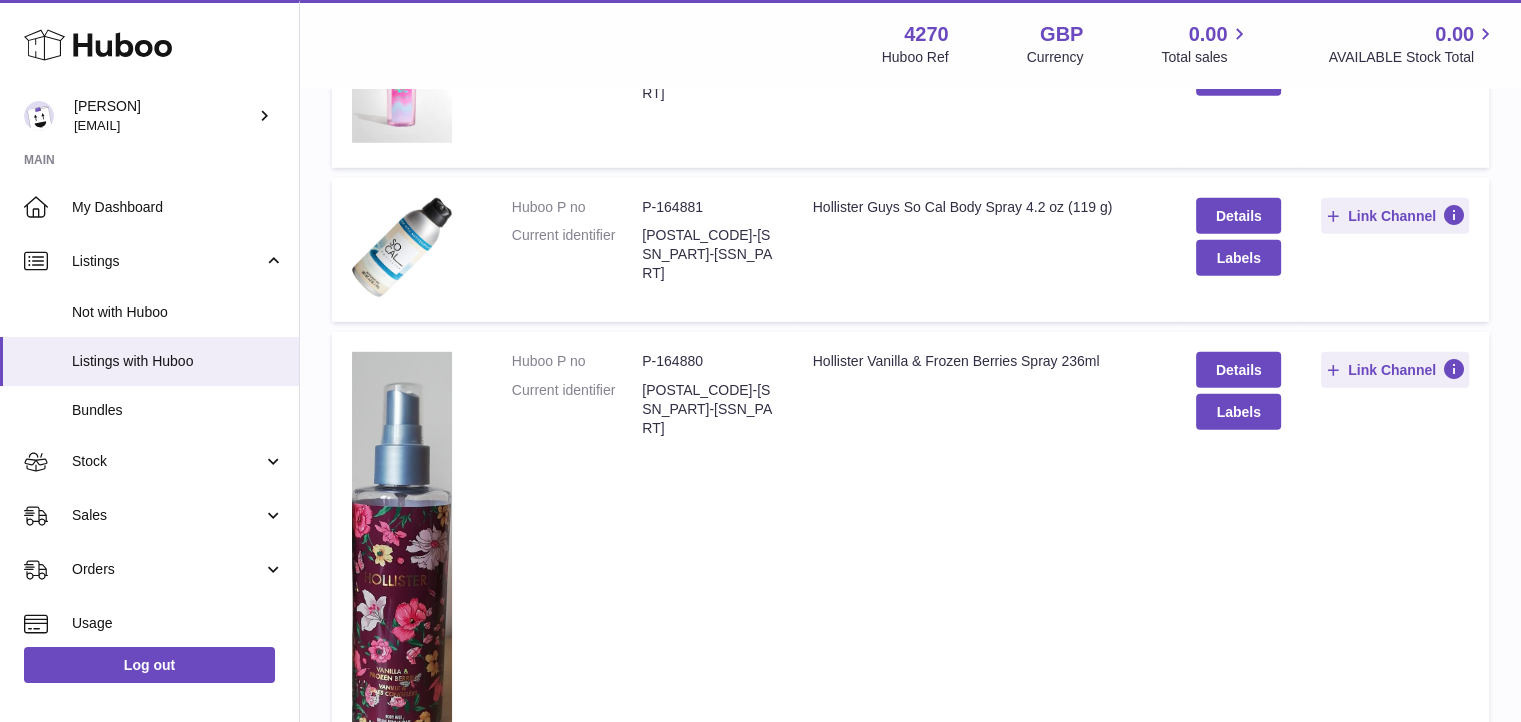 click on "Hollister Vanilla & Frozen Berries Spray 236ml" at bounding box center [985, 361] 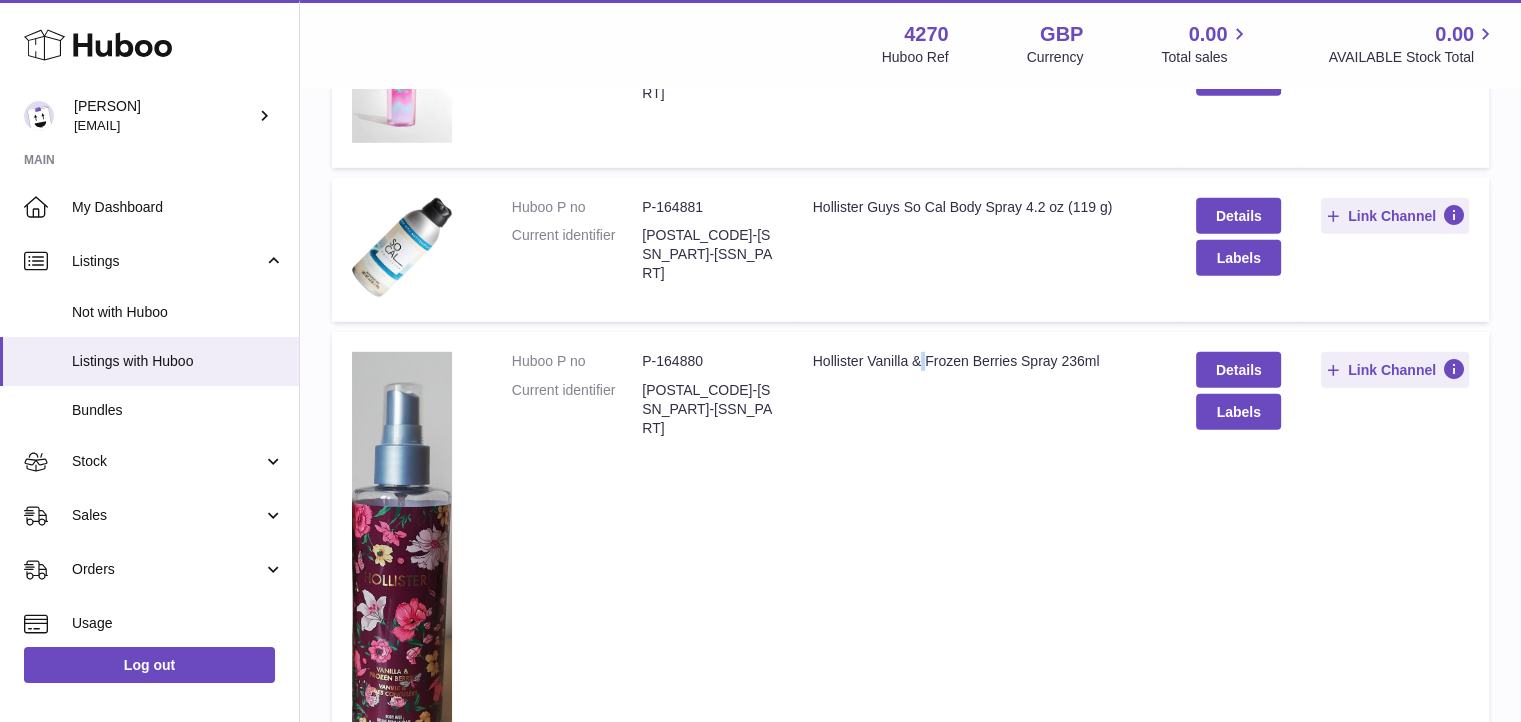 click on "Hollister Vanilla & Frozen Berries Spray 236ml" at bounding box center [985, 361] 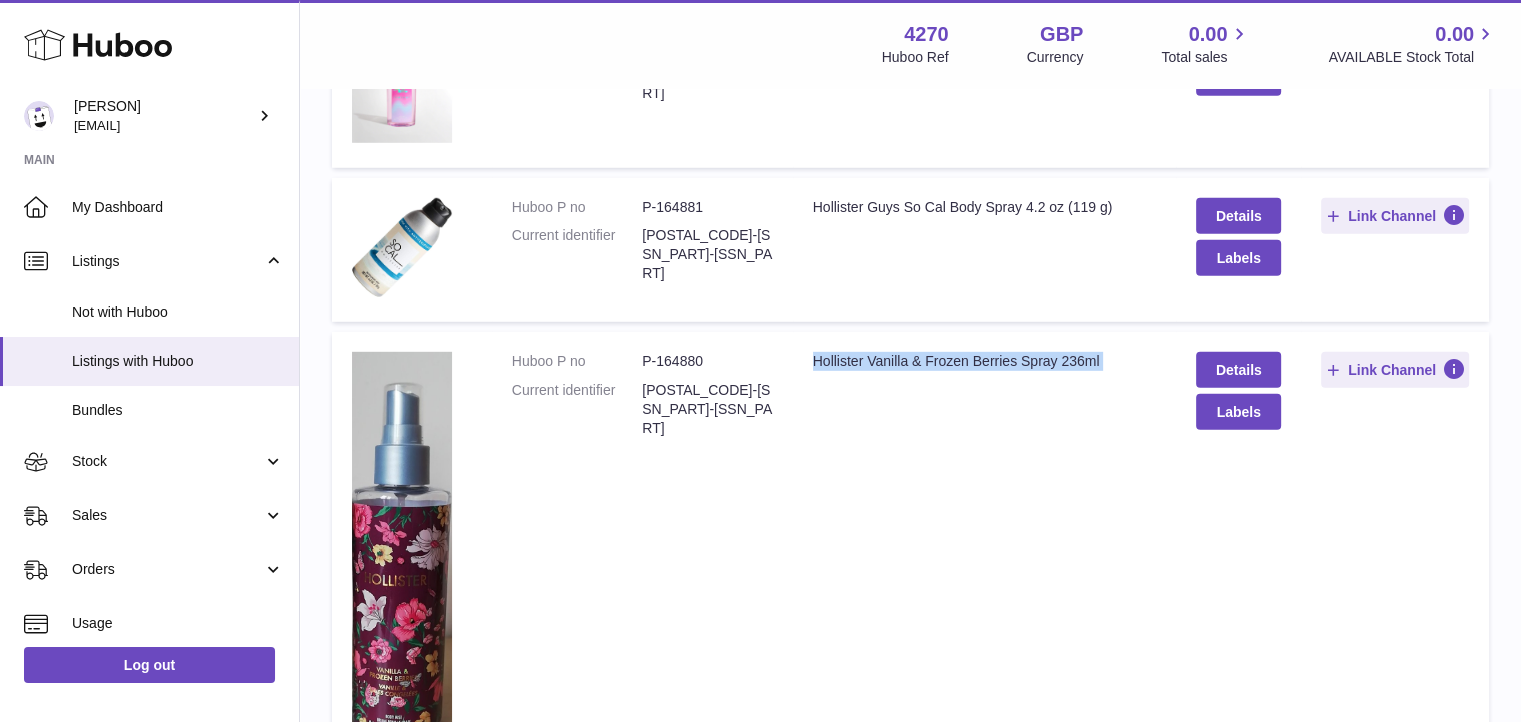 click on "Hollister Vanilla & Frozen Berries Spray 236ml" at bounding box center [985, 361] 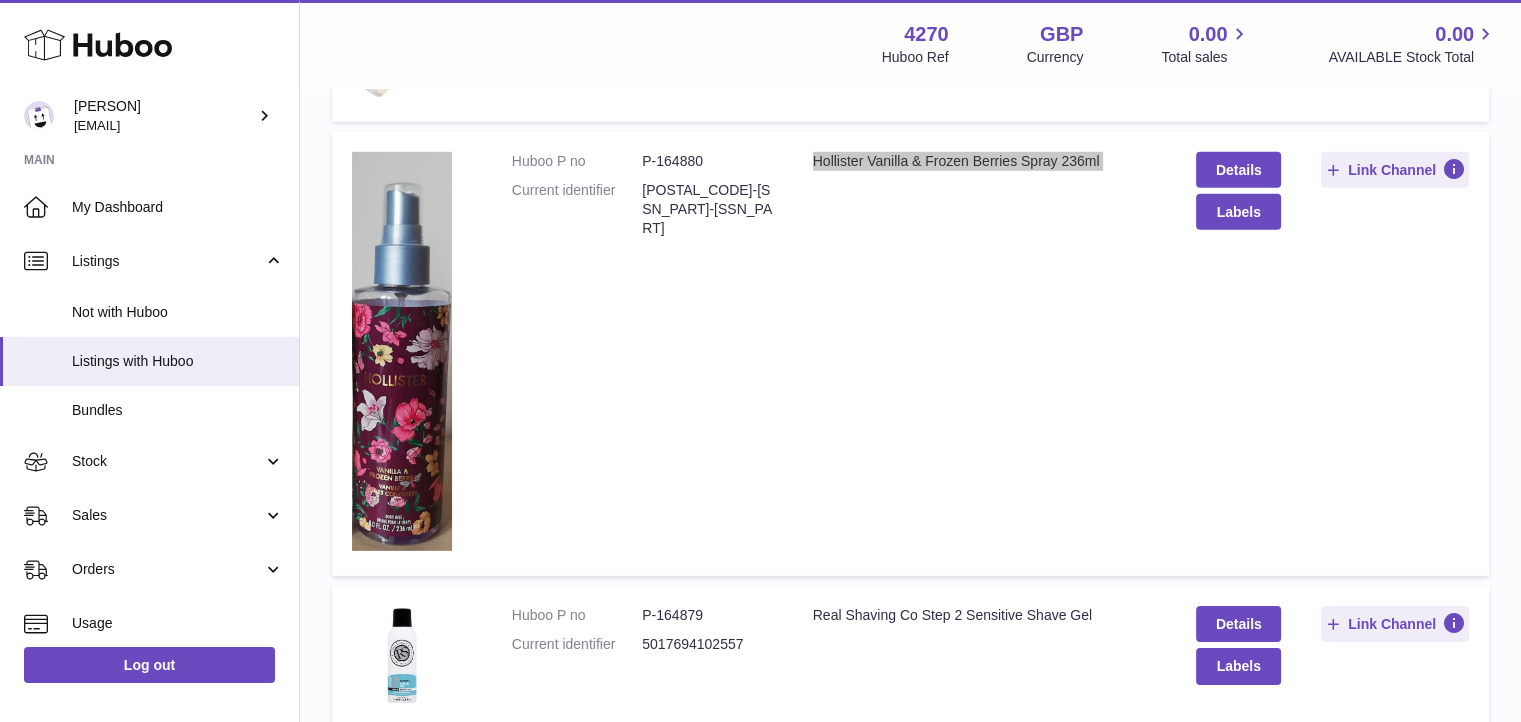 scroll, scrollTop: 15302, scrollLeft: 0, axis: vertical 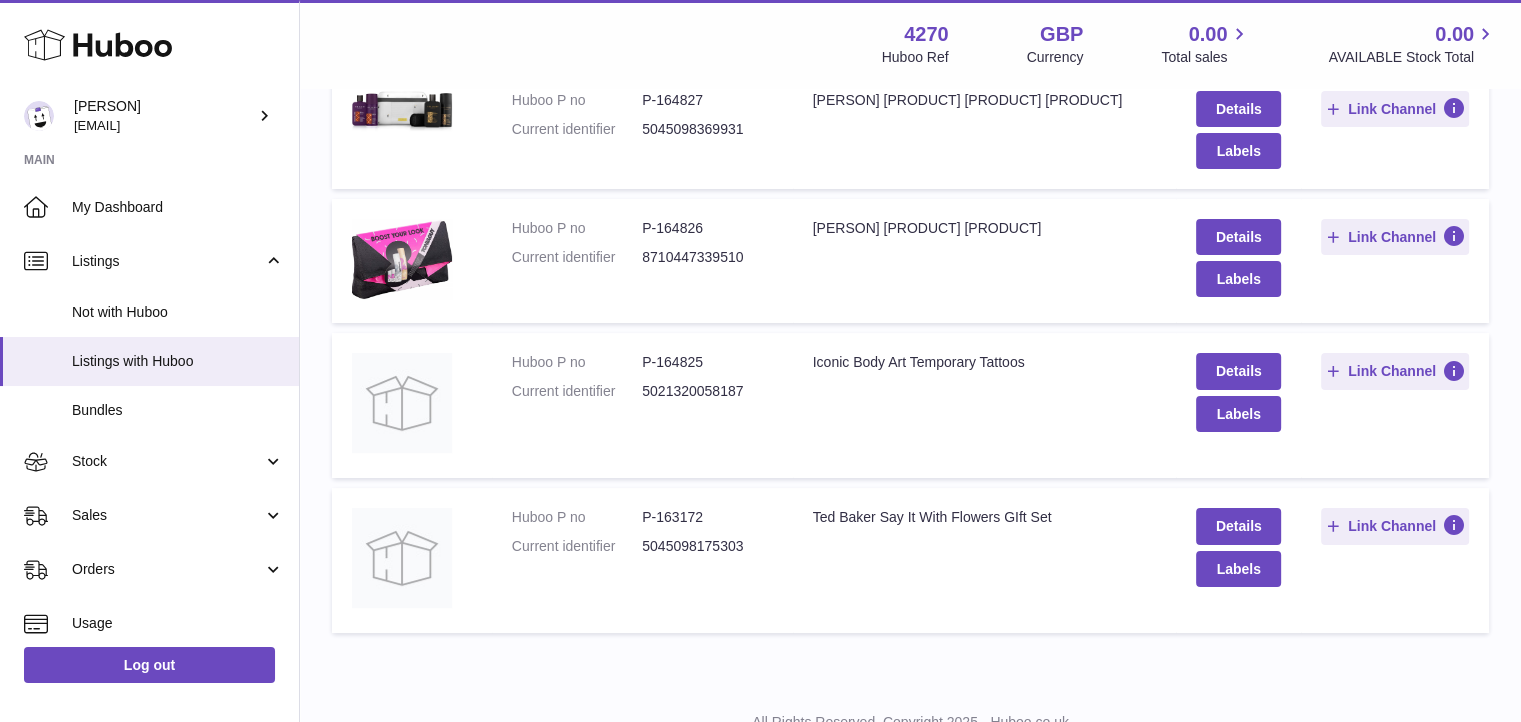 click on "5021320058187" at bounding box center (707, 391) 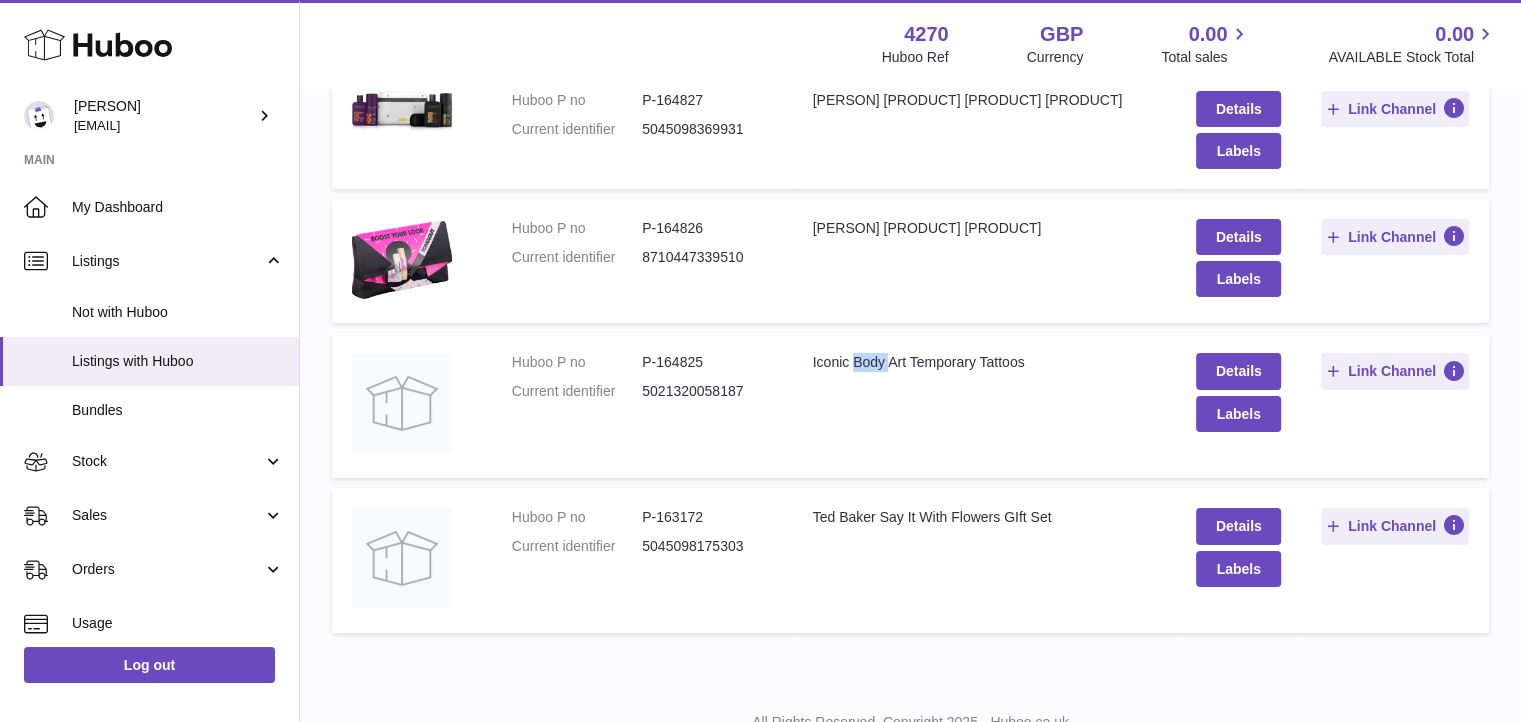 click on "Iconic Body Art Temporary Tattoos" at bounding box center [985, 362] 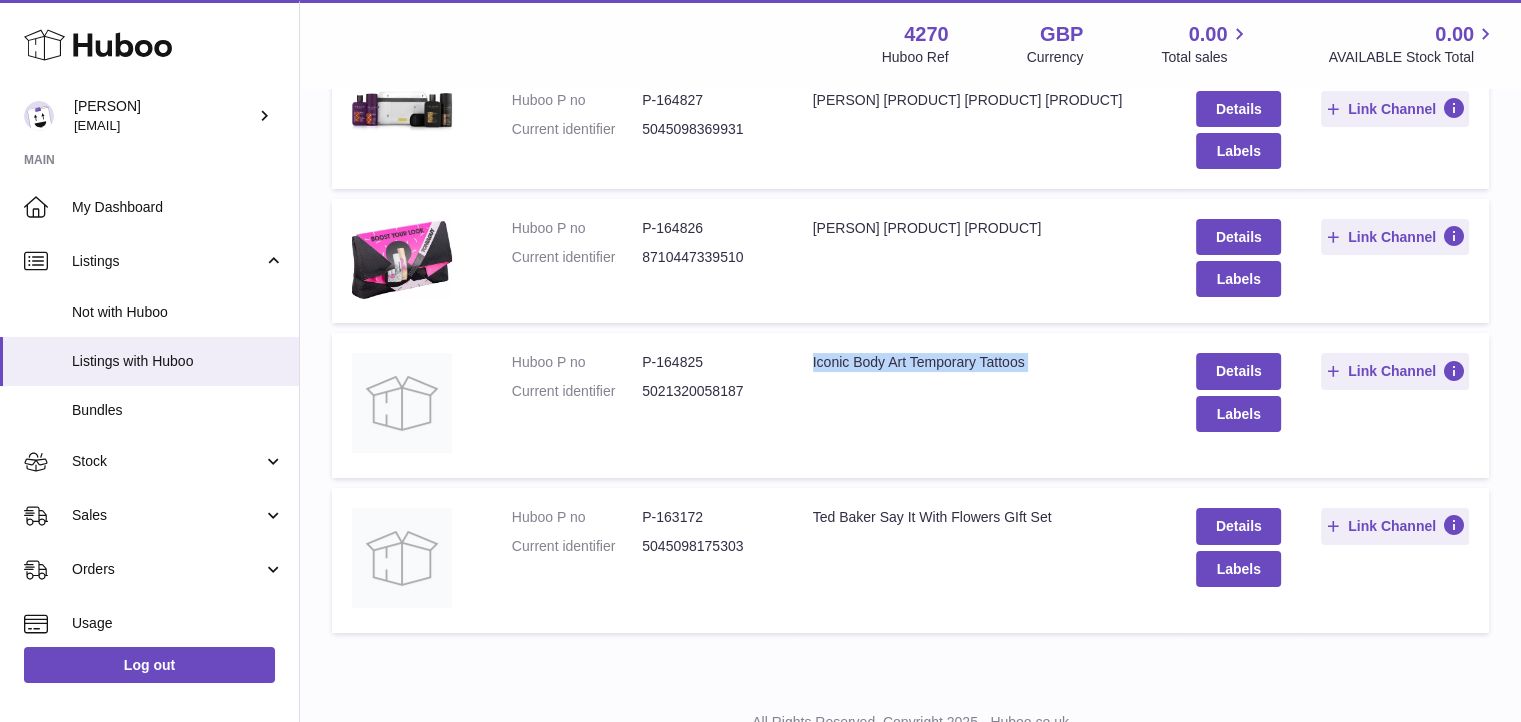 click on "Iconic Body Art Temporary Tattoos" at bounding box center (985, 362) 